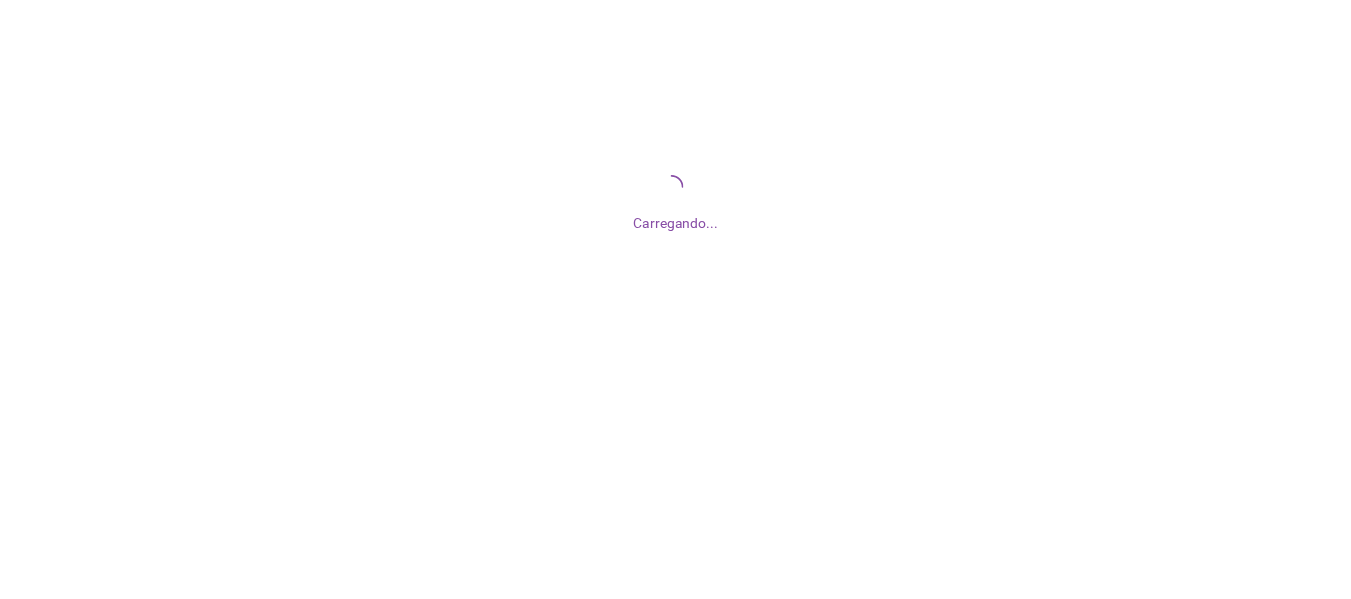 scroll, scrollTop: 0, scrollLeft: 0, axis: both 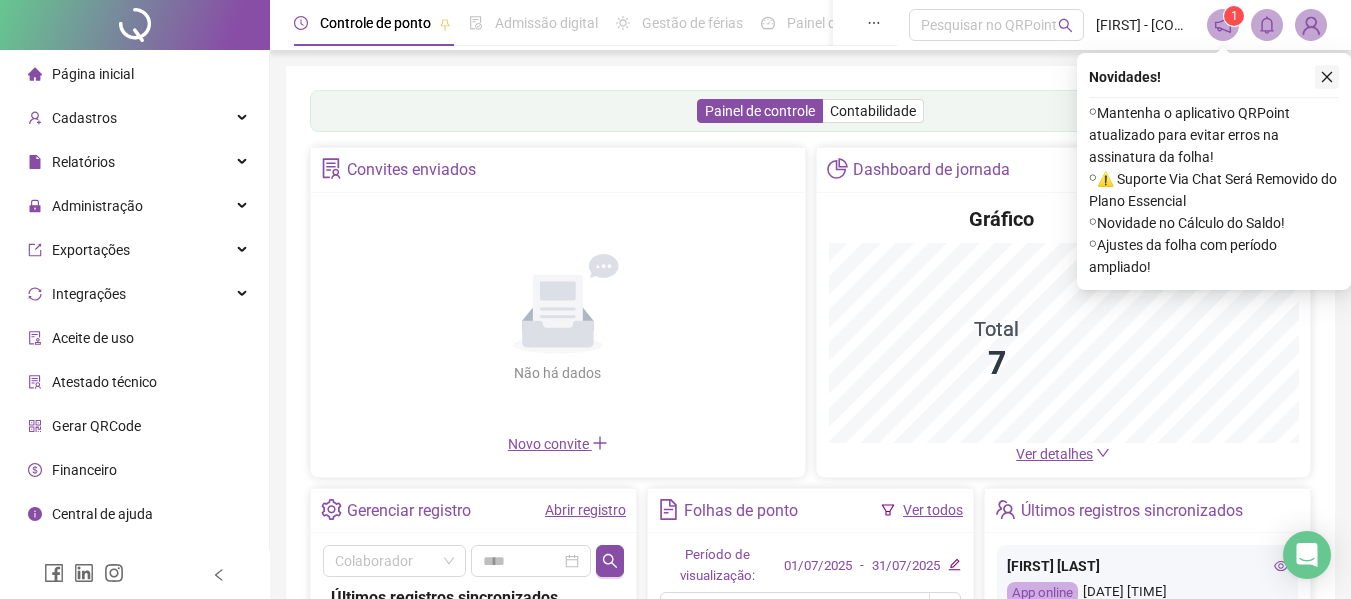 click 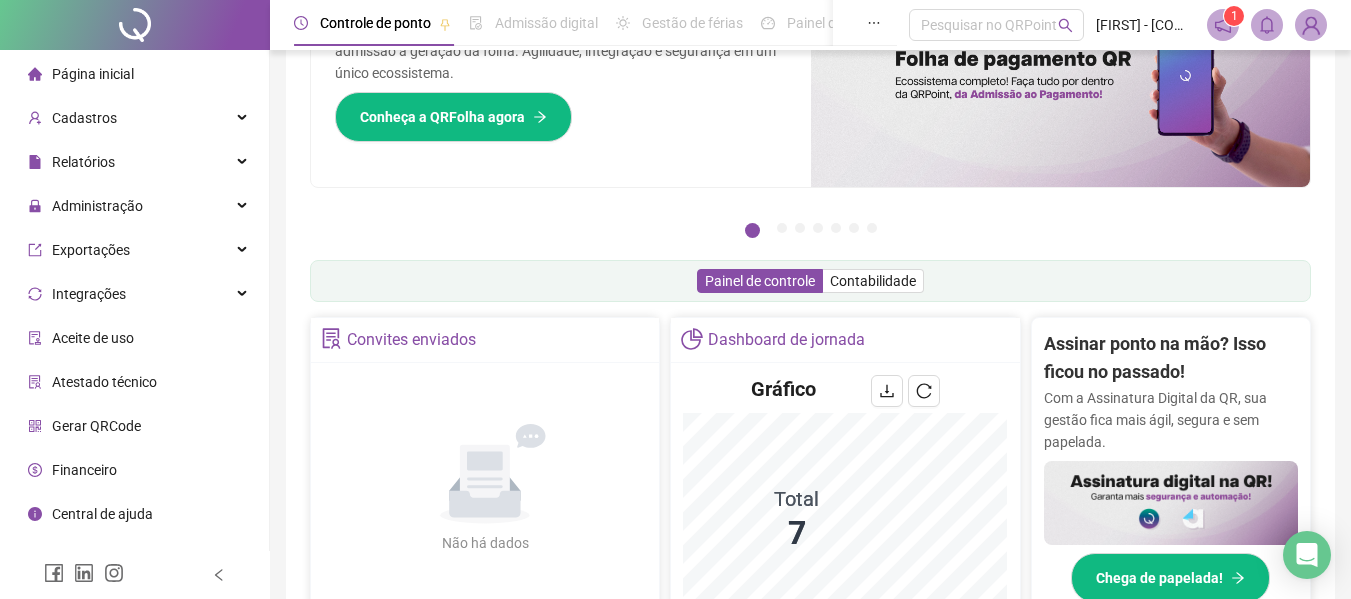 scroll, scrollTop: 129, scrollLeft: 0, axis: vertical 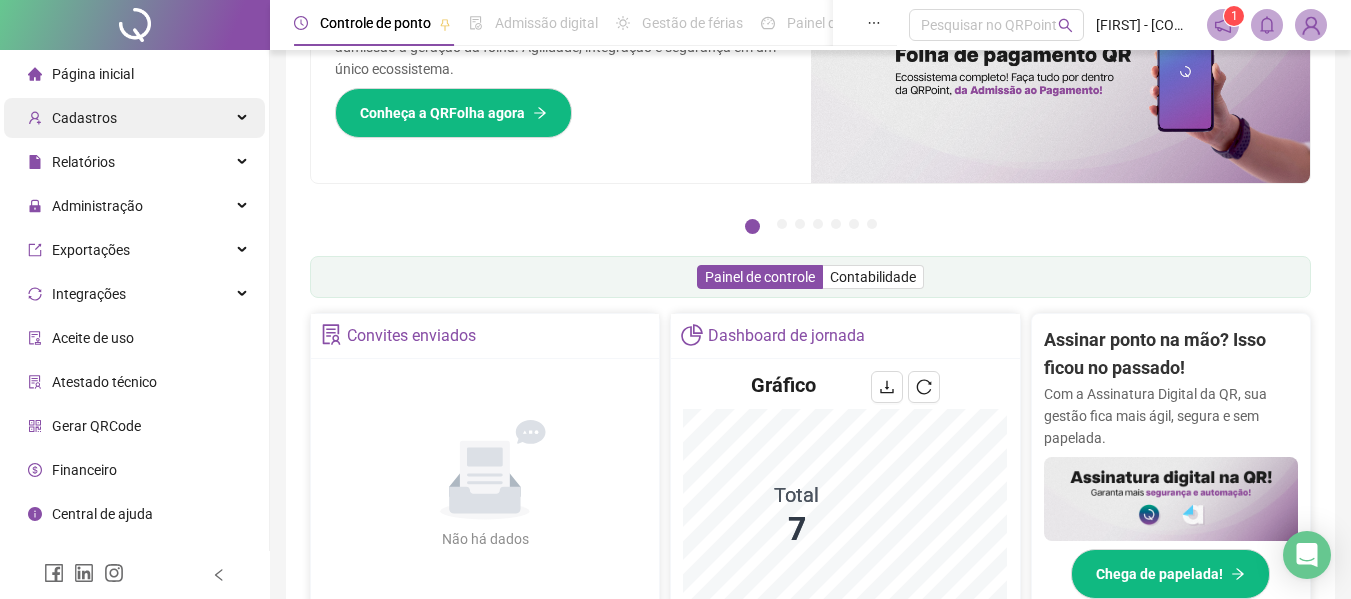 click on "Cadastros" at bounding box center [134, 118] 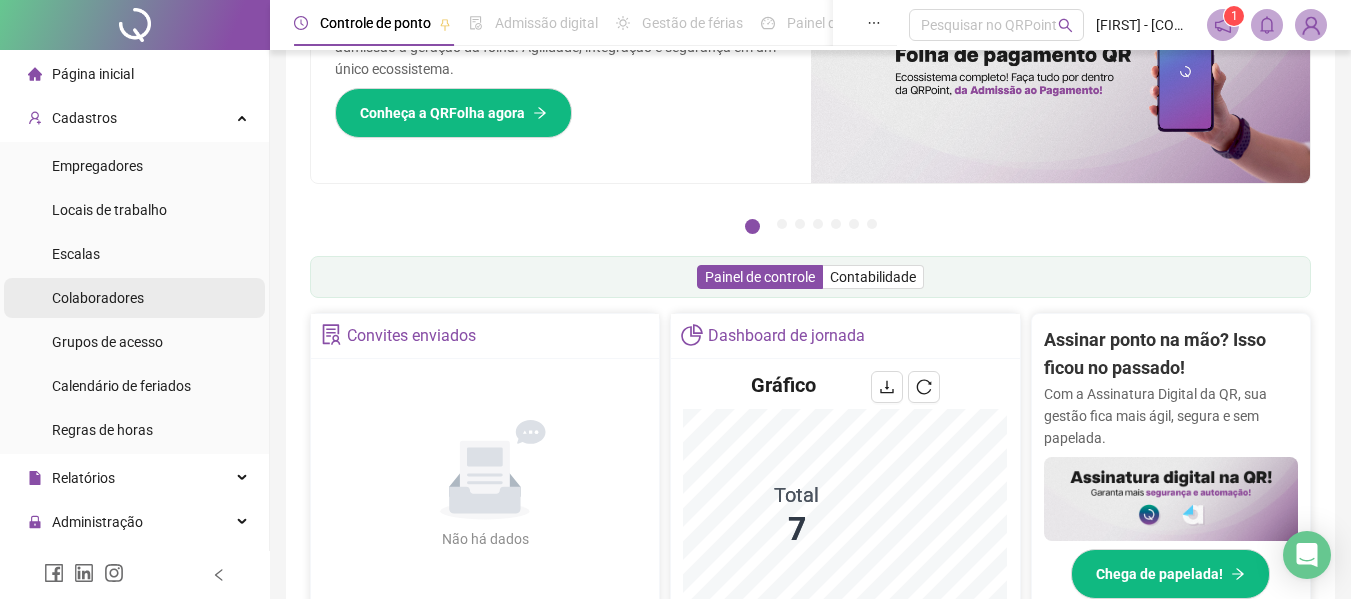 click on "Colaboradores" at bounding box center [98, 298] 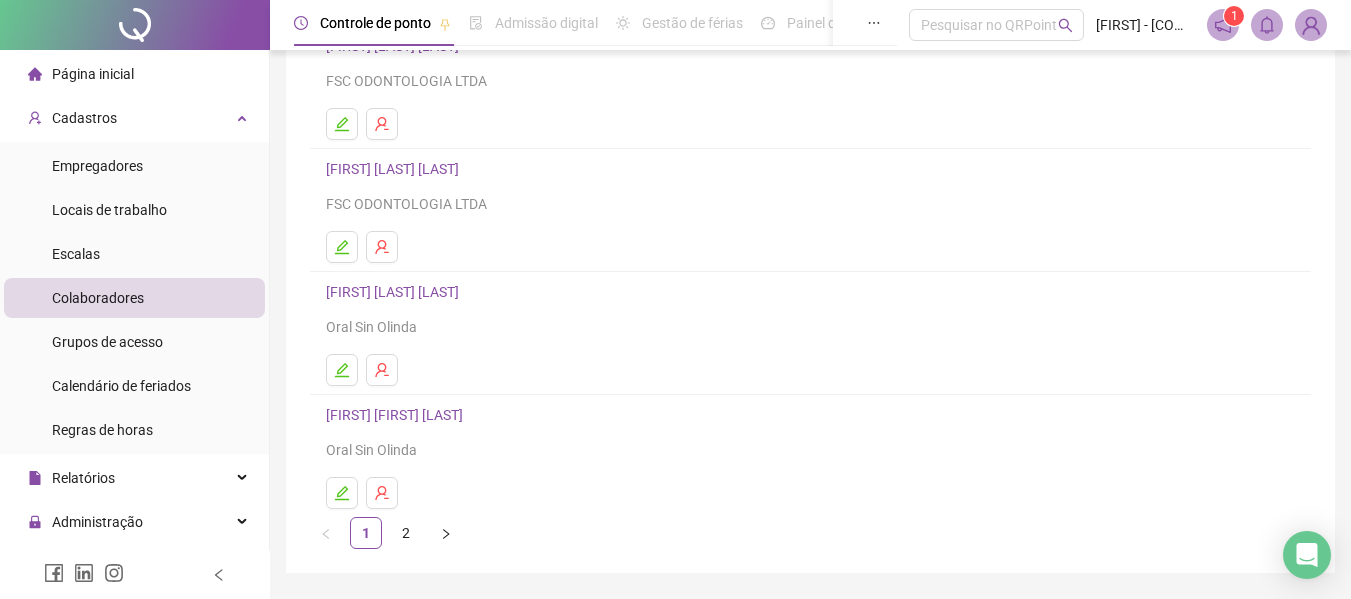 scroll, scrollTop: 368, scrollLeft: 0, axis: vertical 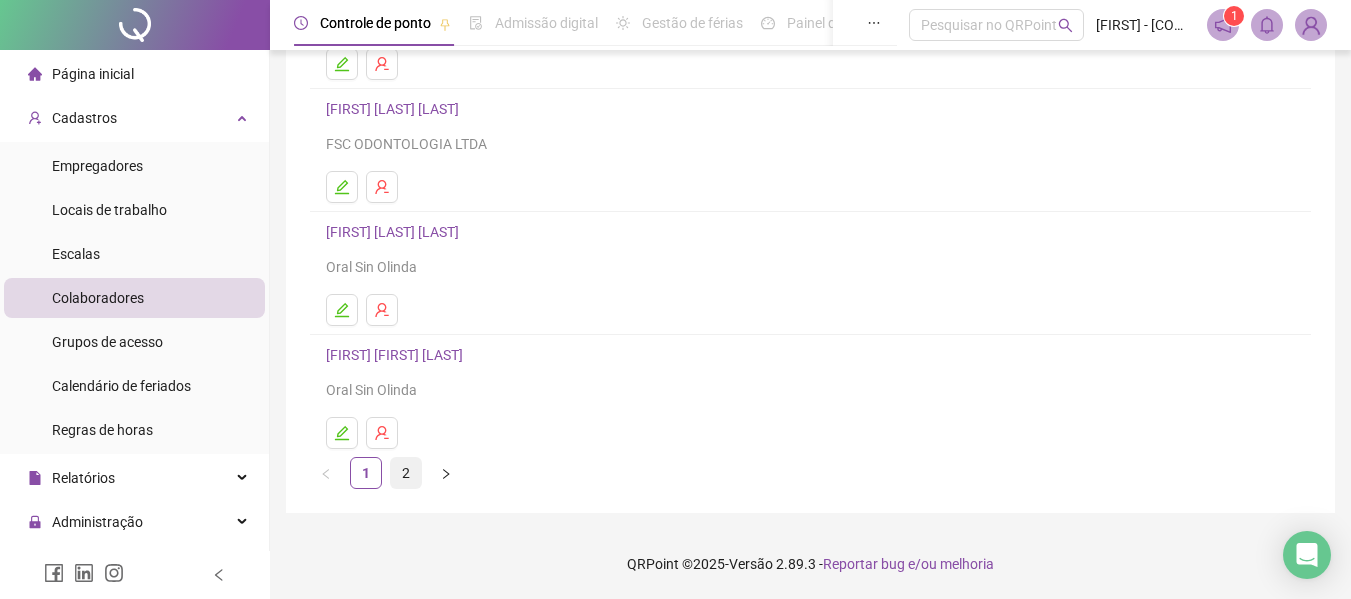 click on "2" at bounding box center (406, 473) 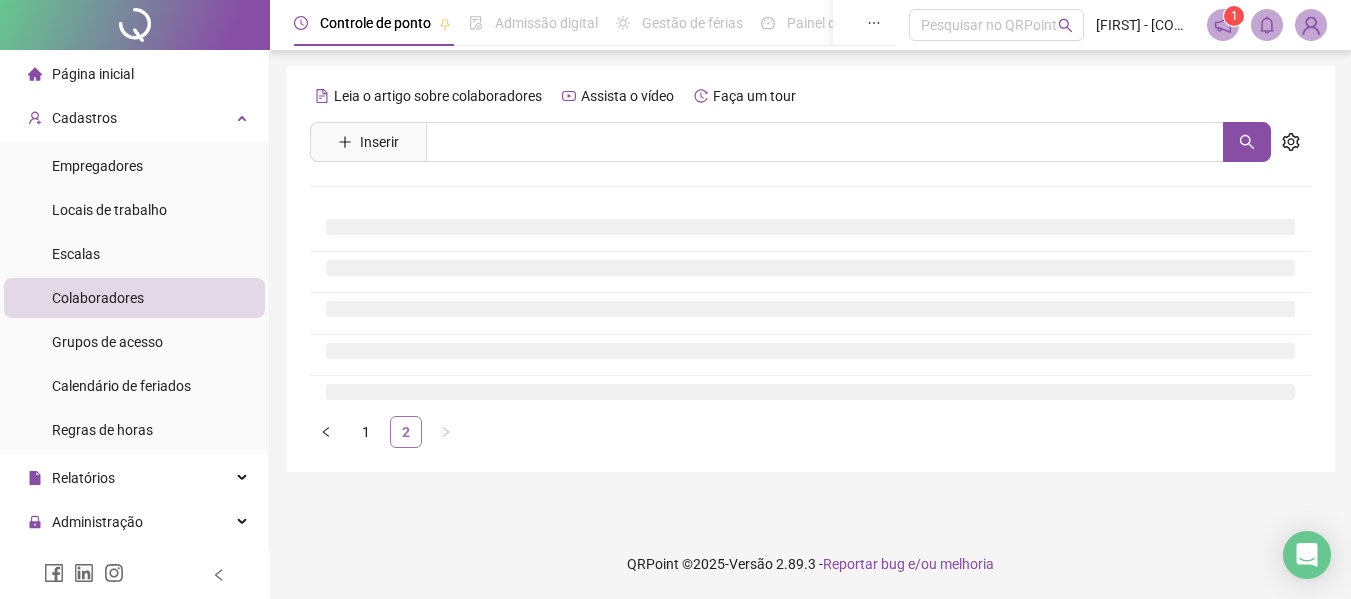 scroll, scrollTop: 0, scrollLeft: 0, axis: both 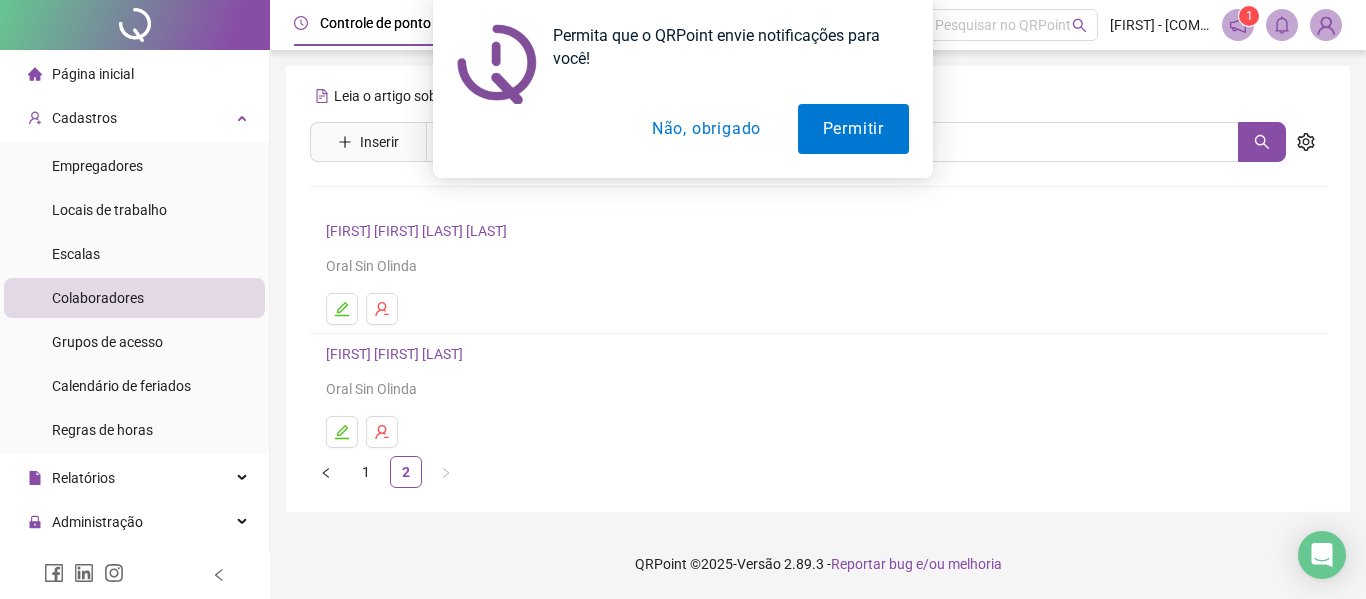 click on "Não, obrigado" at bounding box center (706, 129) 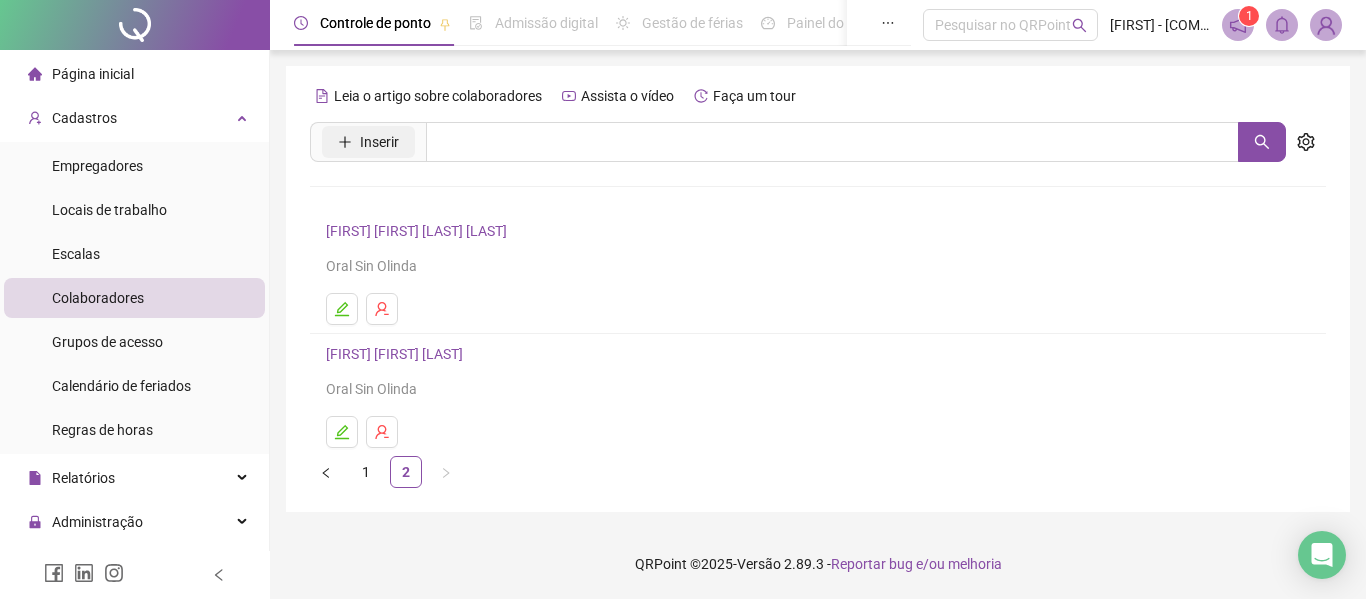 click on "Inserir" at bounding box center [368, 142] 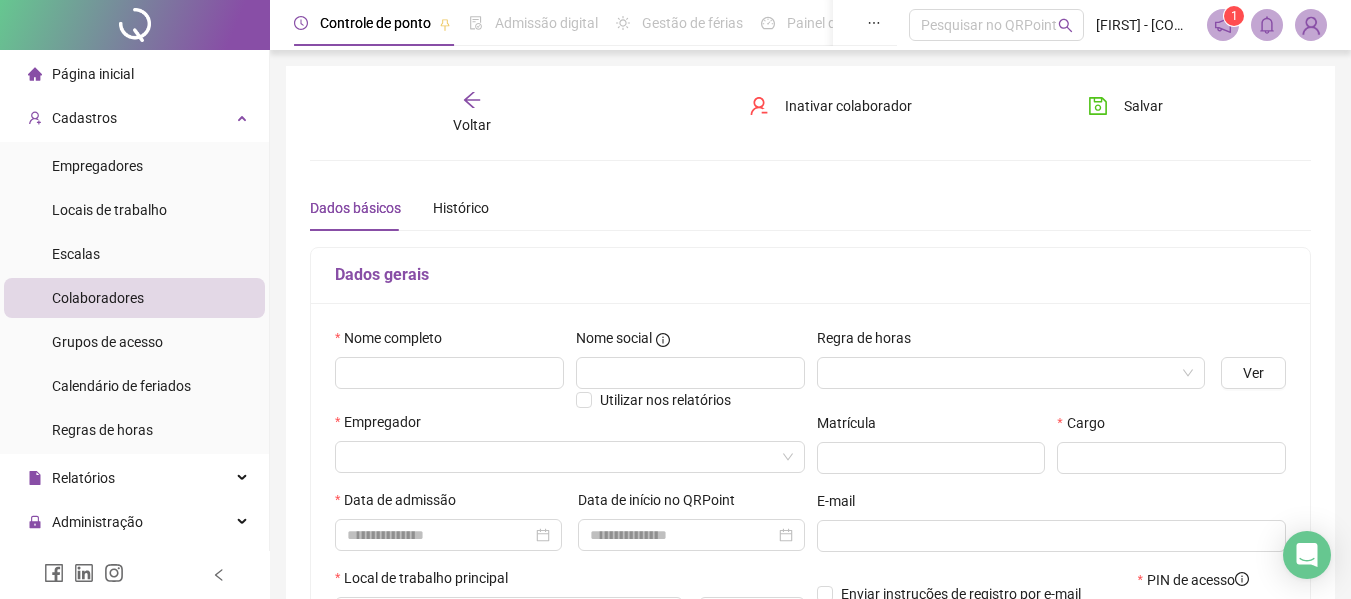 type on "*****" 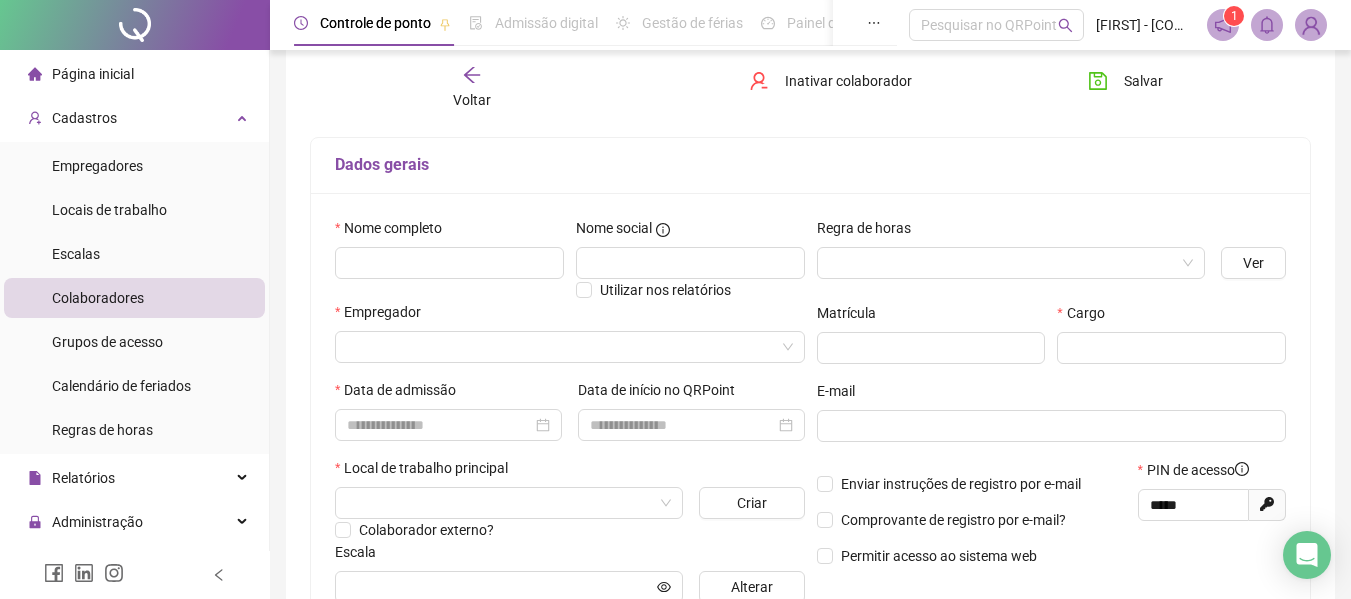 scroll, scrollTop: 111, scrollLeft: 0, axis: vertical 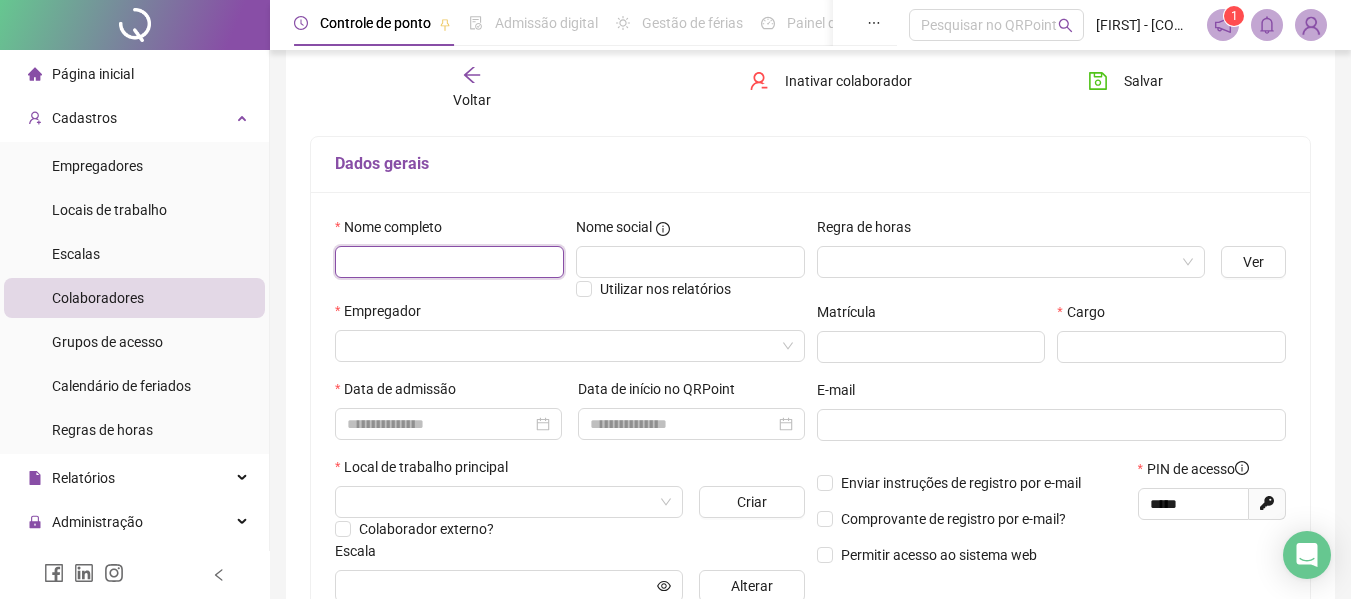 click at bounding box center [449, 262] 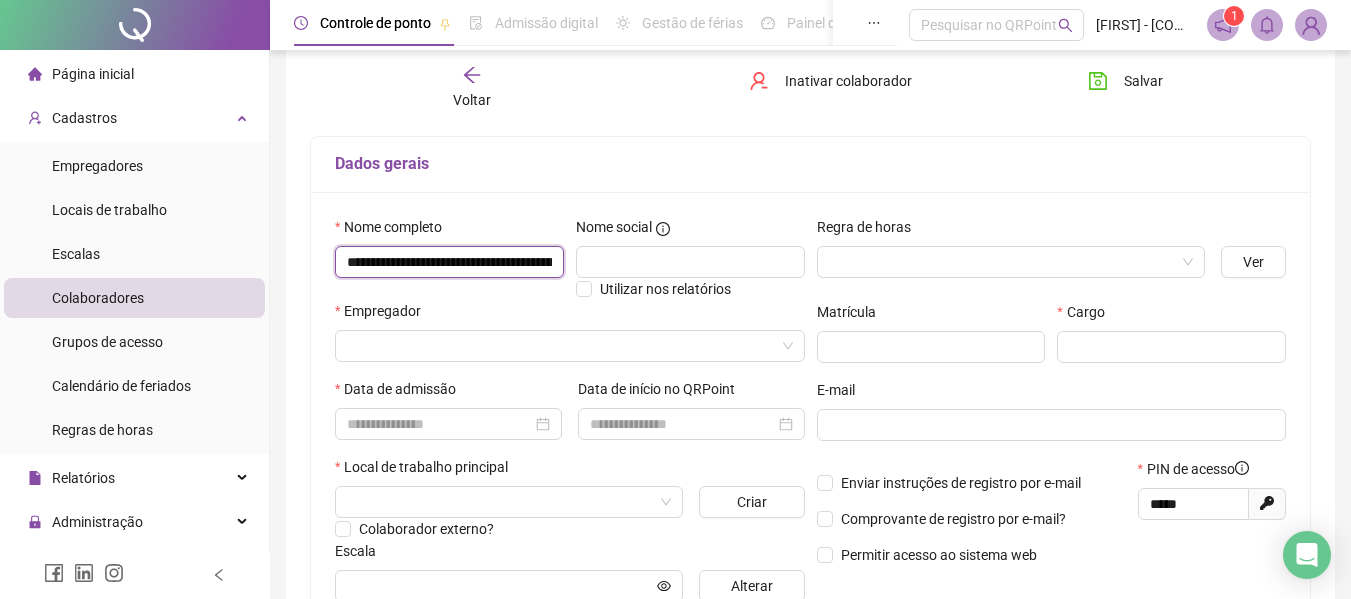scroll, scrollTop: 0, scrollLeft: 156, axis: horizontal 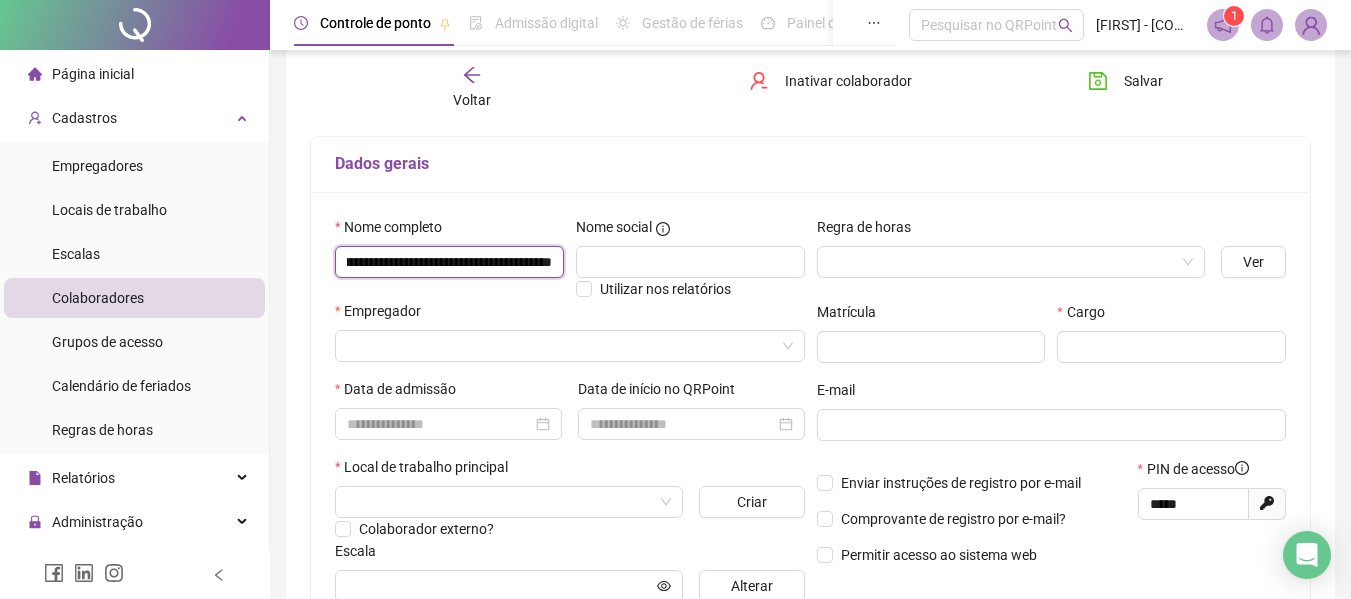 type on "**********" 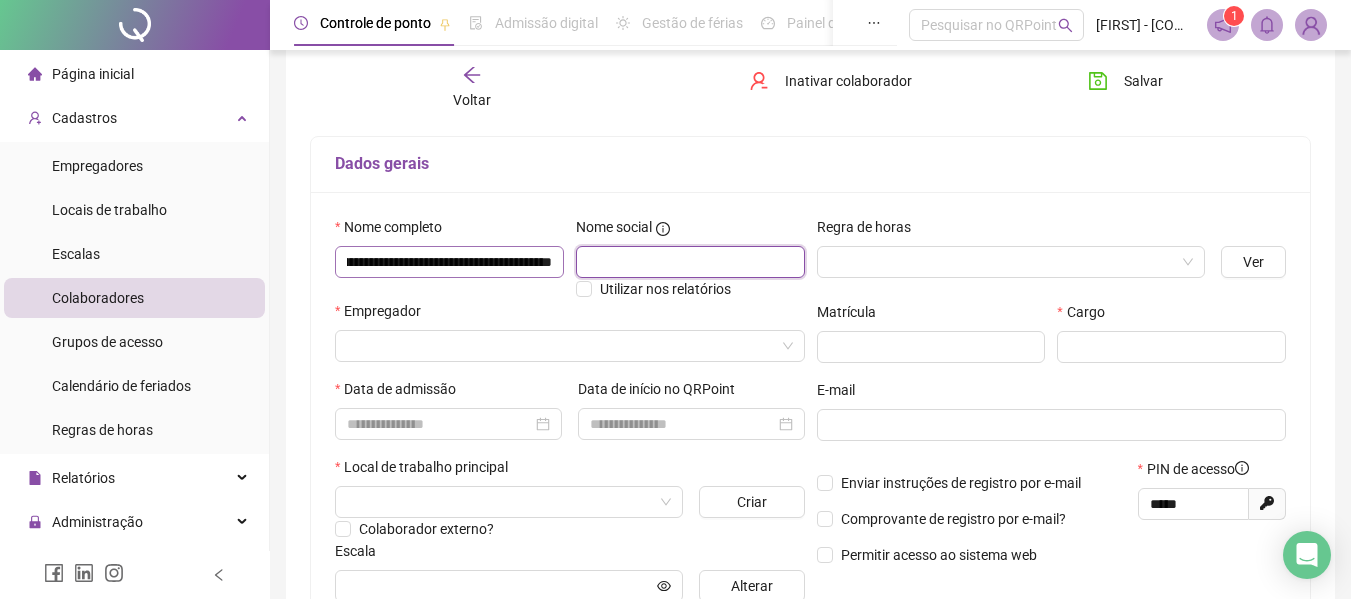 scroll, scrollTop: 0, scrollLeft: 0, axis: both 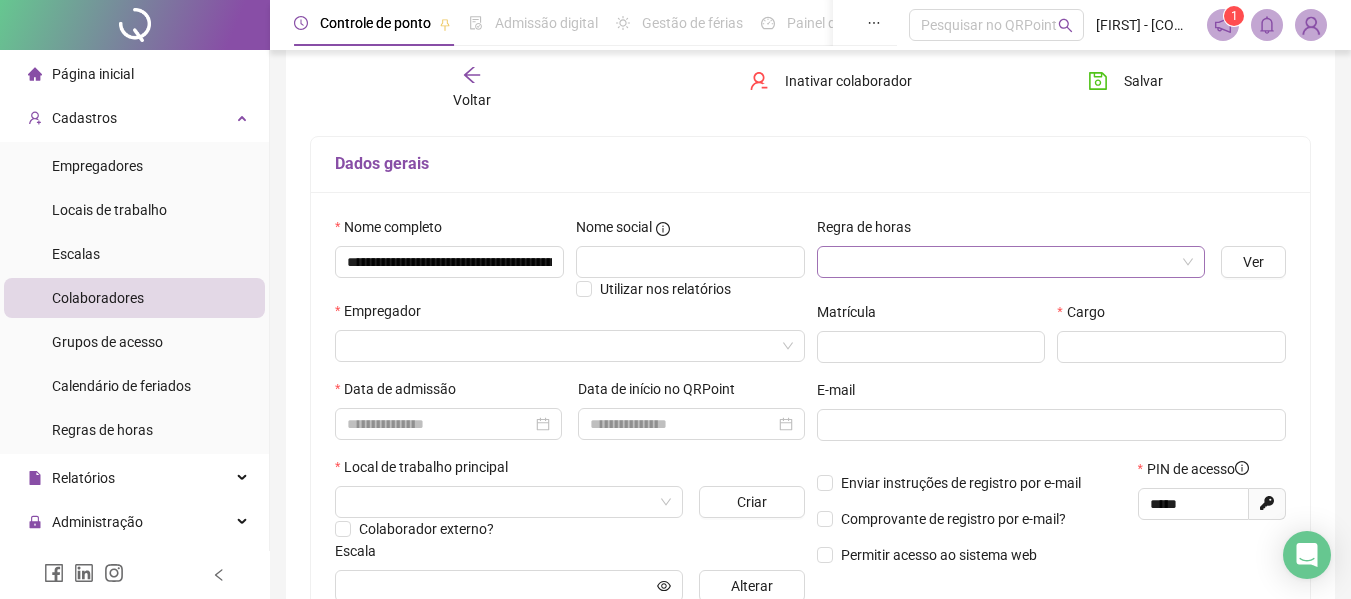 click at bounding box center [1002, 262] 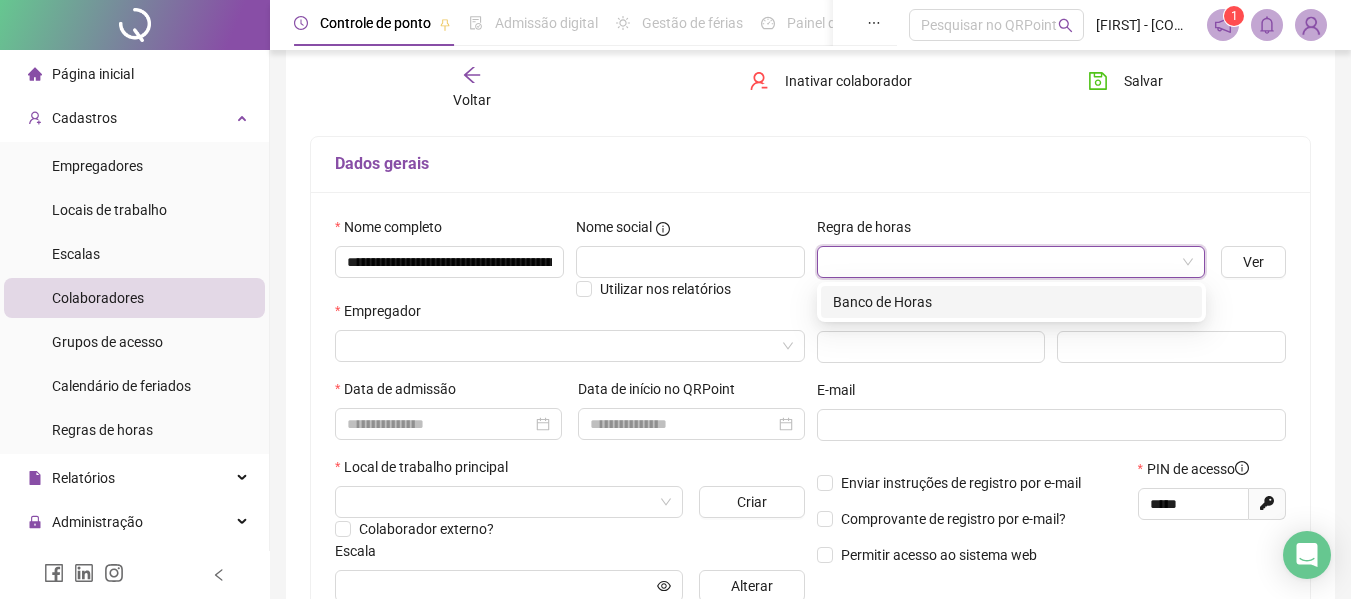 click on "Banco de Horas" at bounding box center (1011, 302) 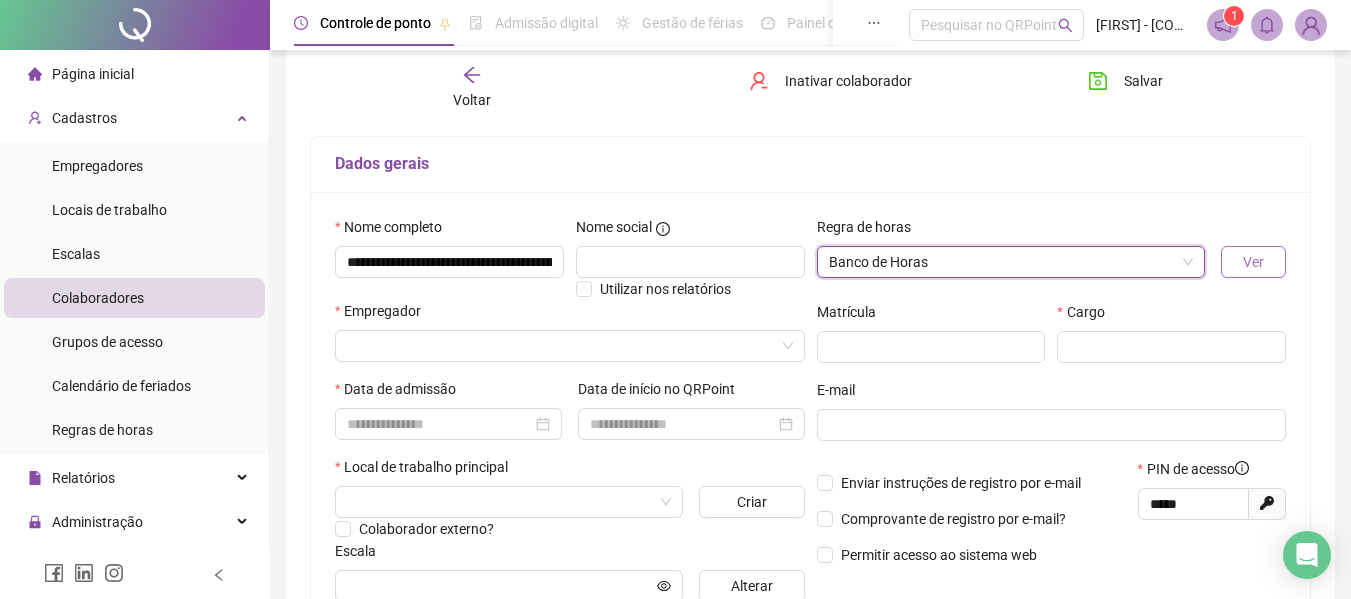 click on "Ver" at bounding box center (1253, 262) 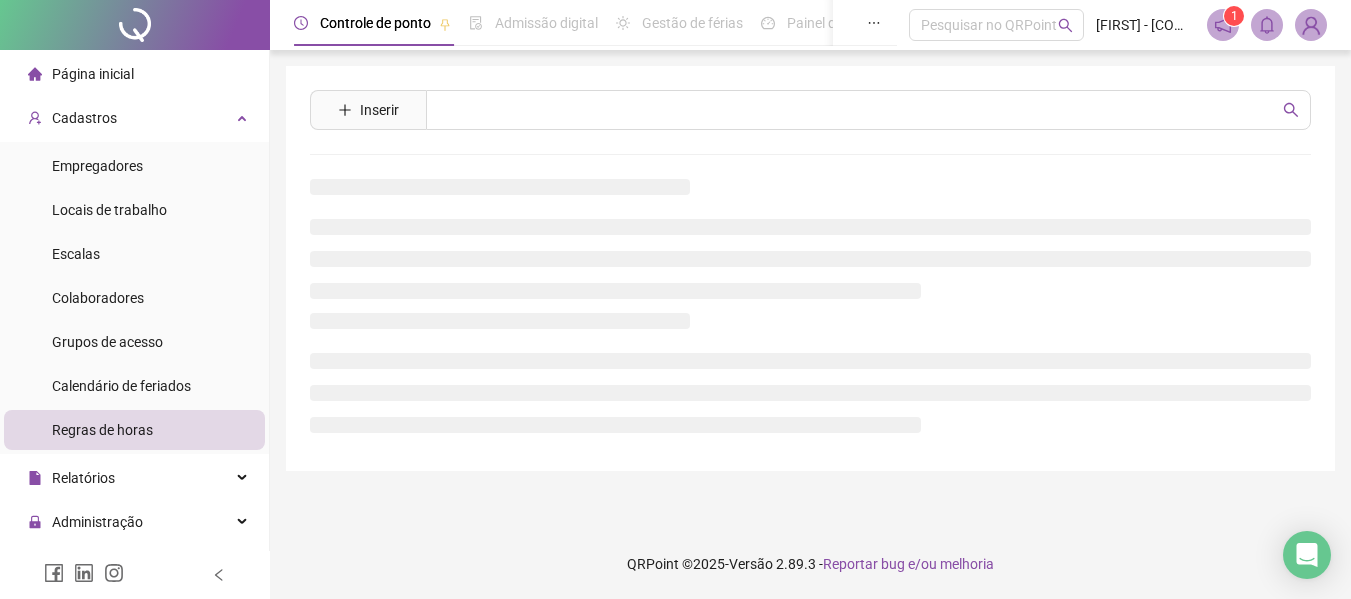 scroll, scrollTop: 0, scrollLeft: 0, axis: both 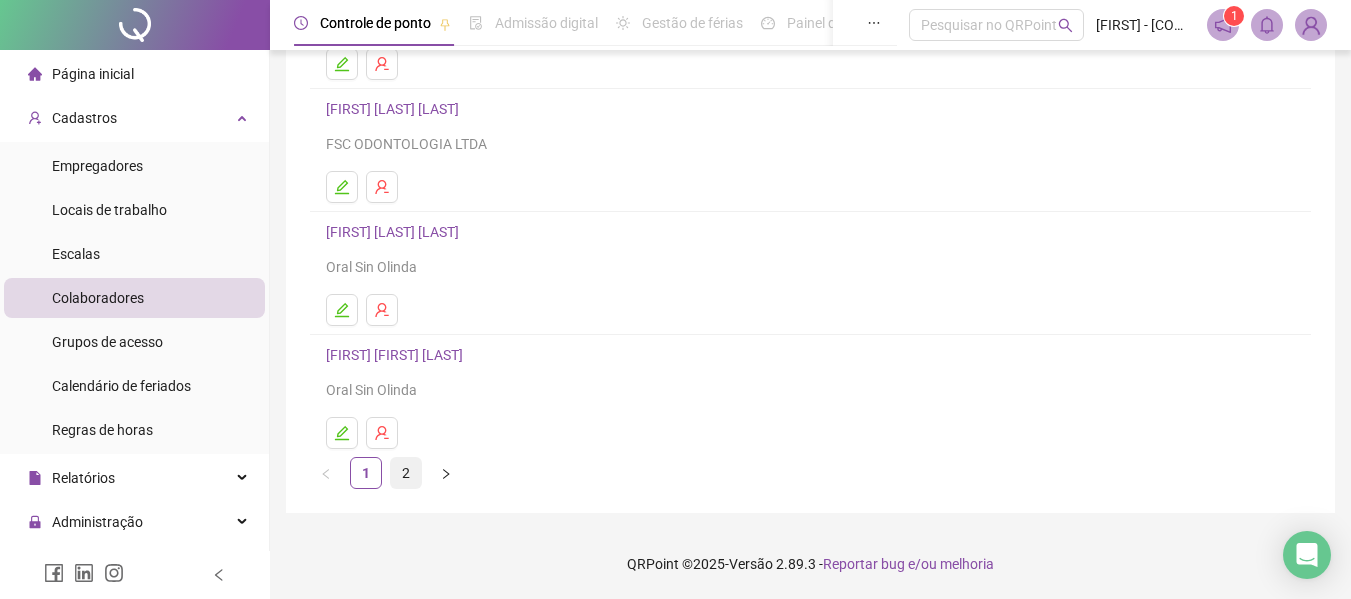 click on "2" at bounding box center [406, 473] 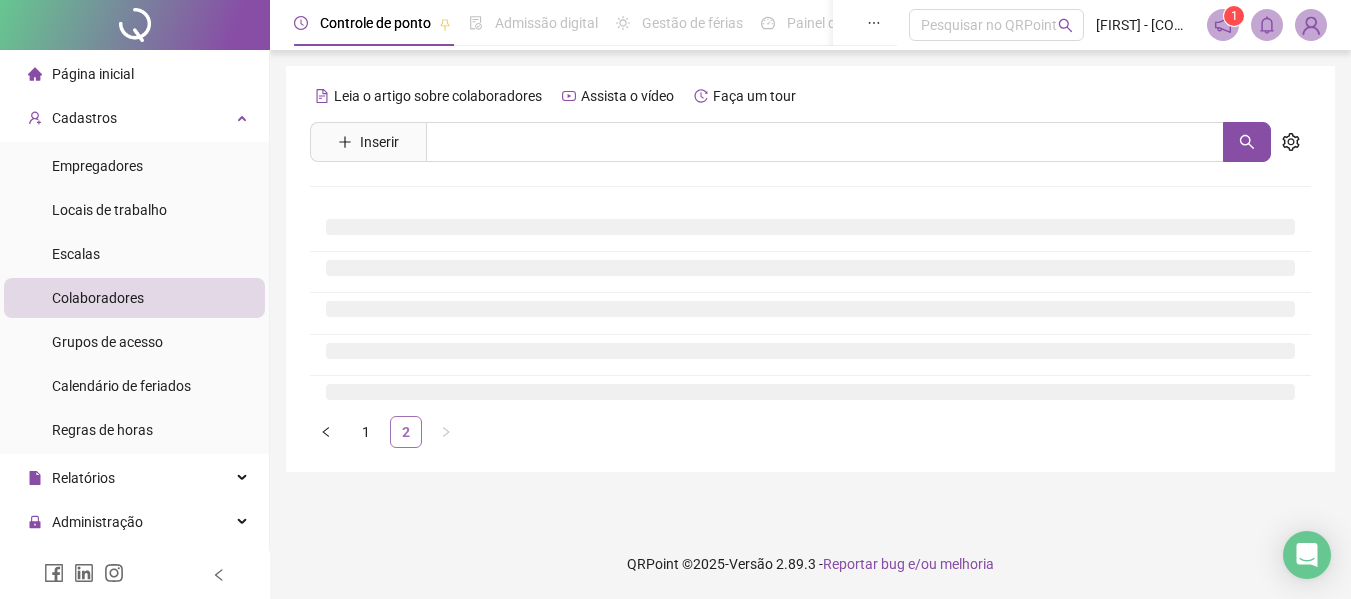 scroll, scrollTop: 0, scrollLeft: 0, axis: both 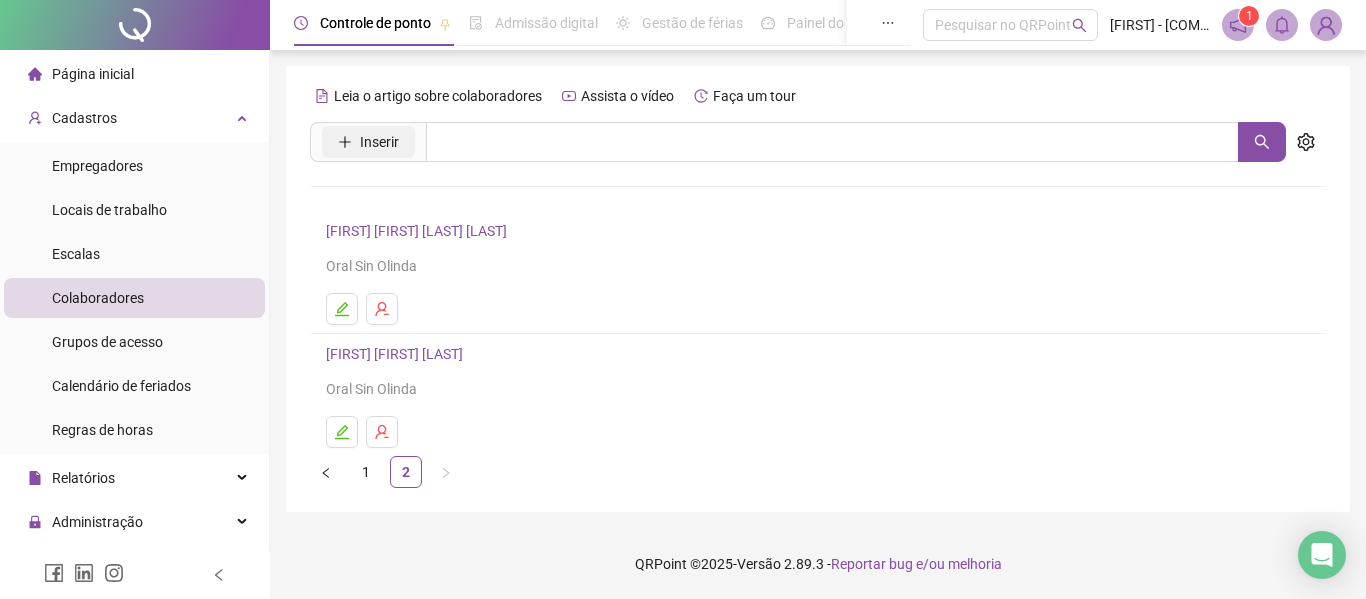 click on "Inserir" at bounding box center (379, 142) 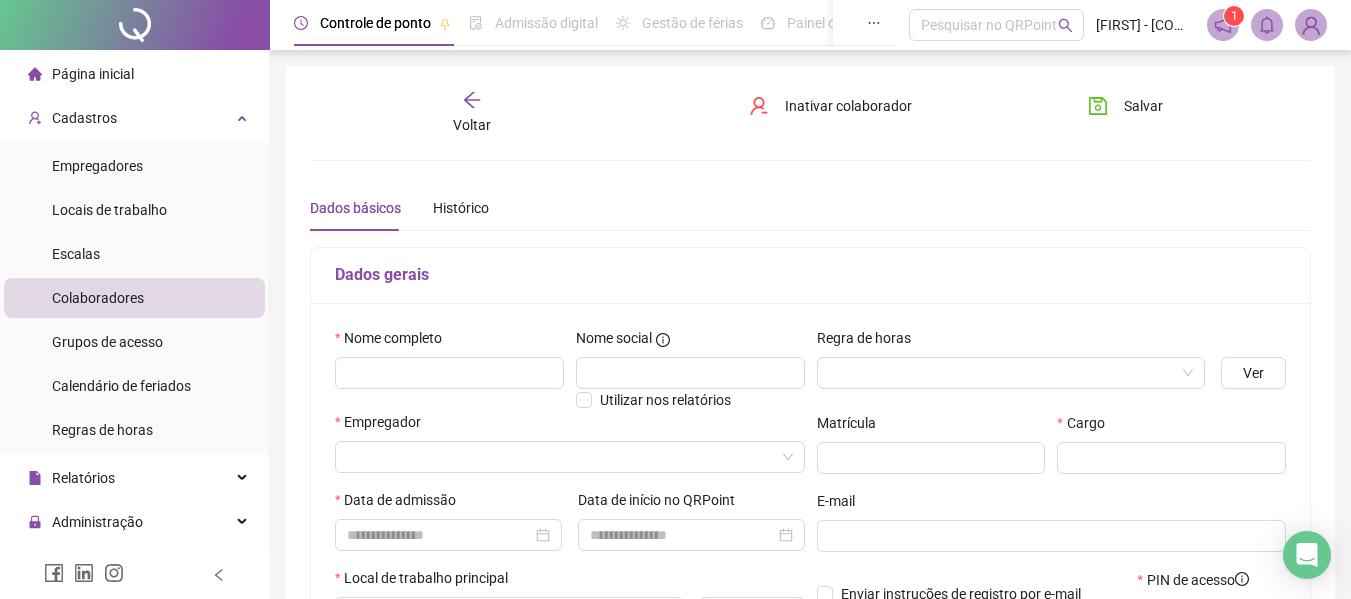 type on "*****" 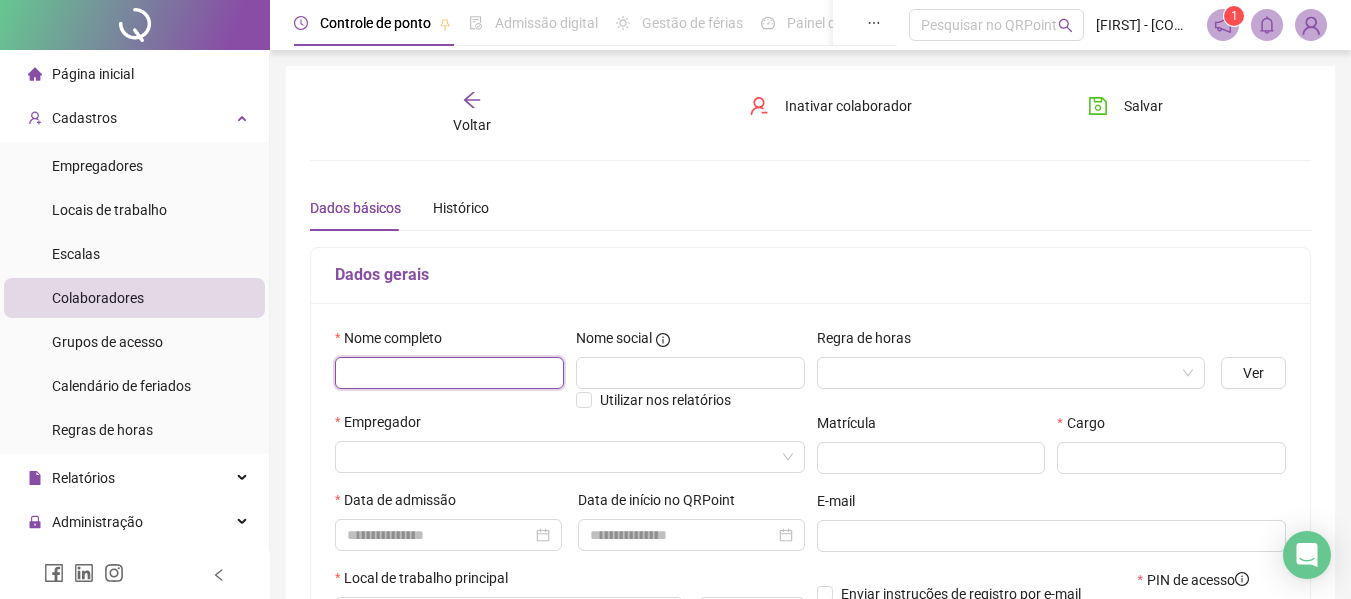 click at bounding box center (449, 373) 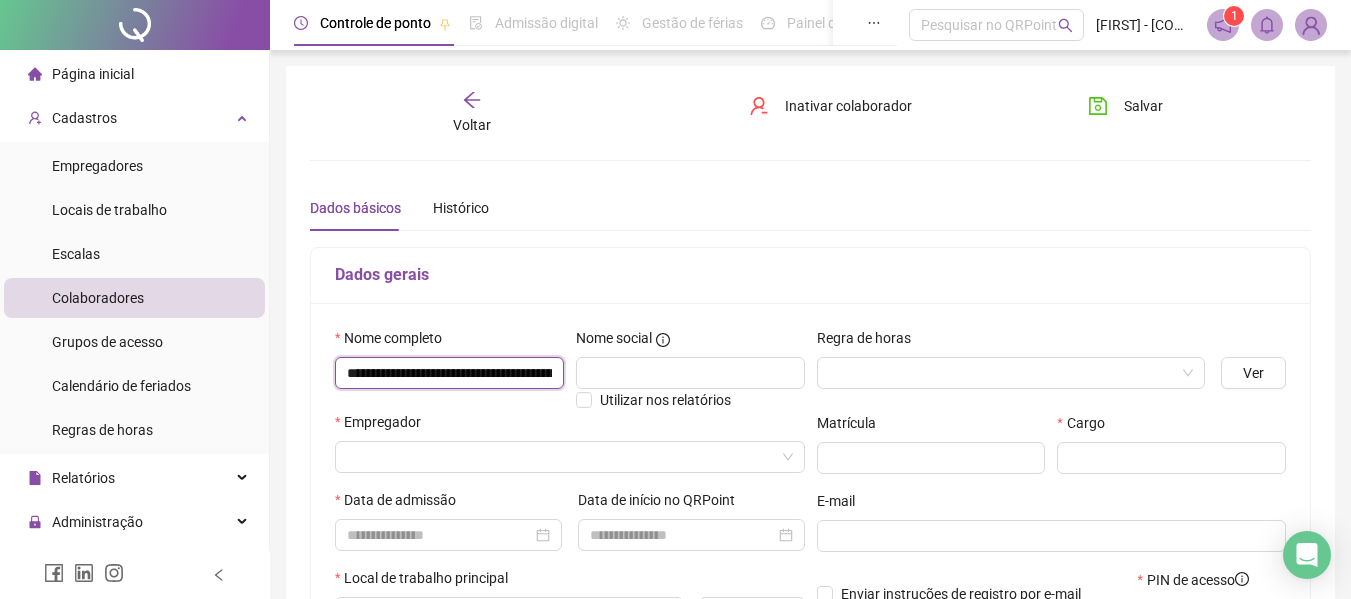 scroll, scrollTop: 0, scrollLeft: 156, axis: horizontal 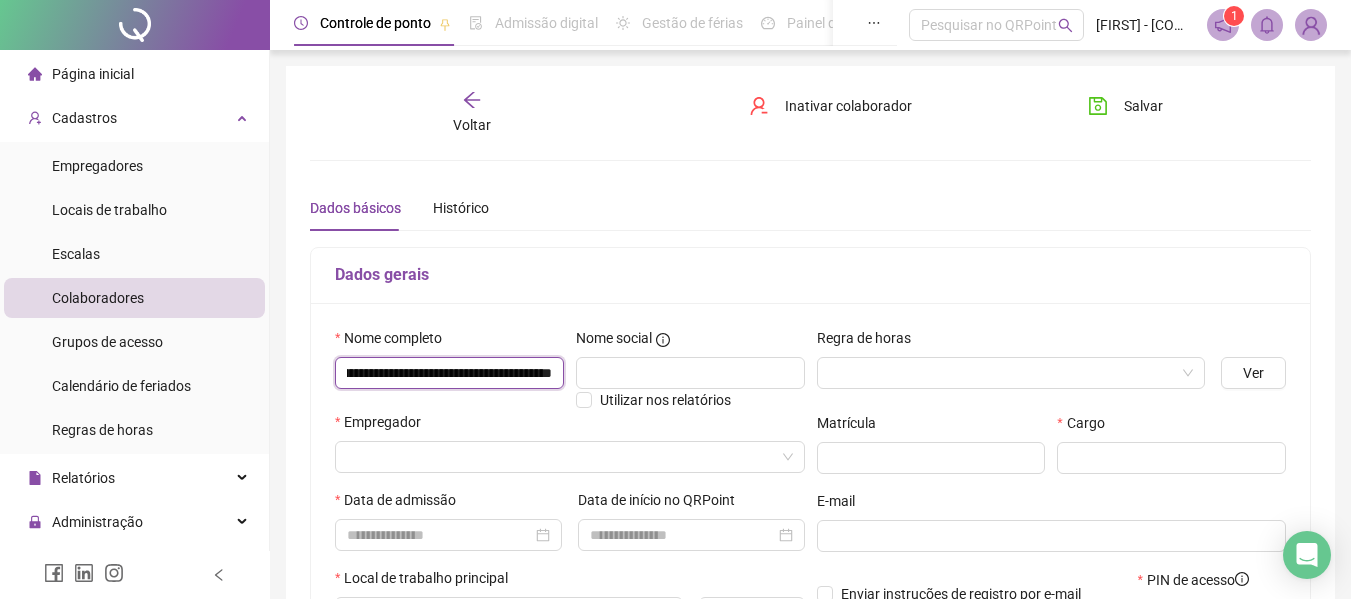 type on "**********" 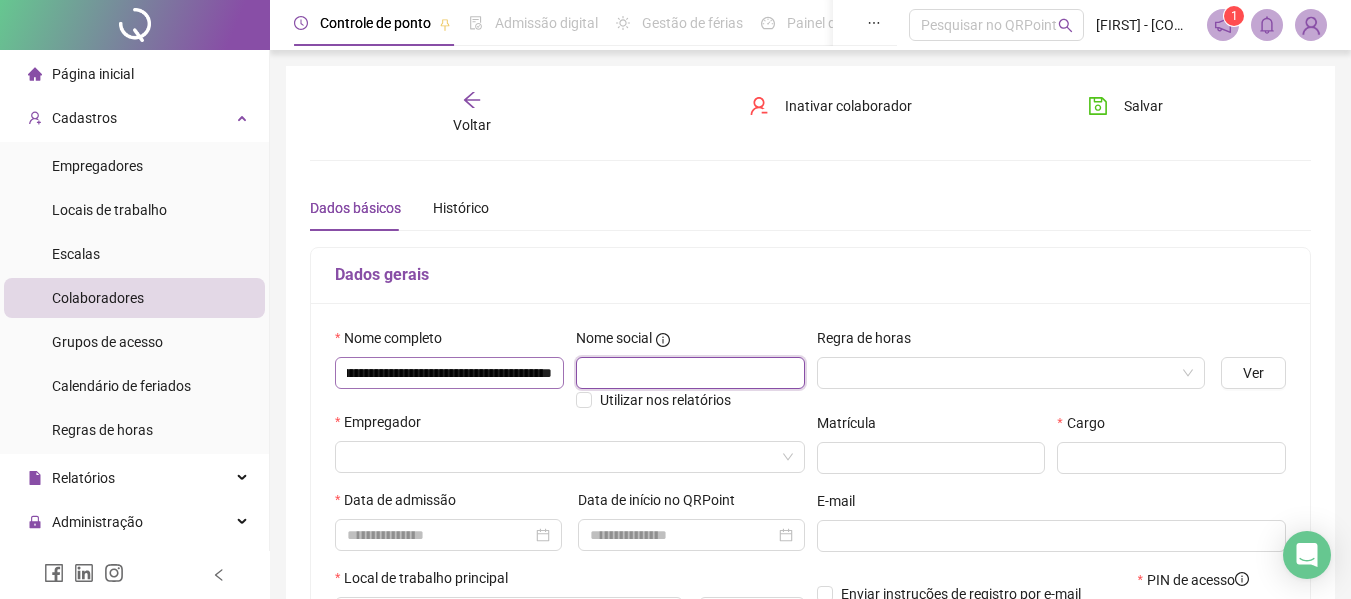 scroll, scrollTop: 0, scrollLeft: 0, axis: both 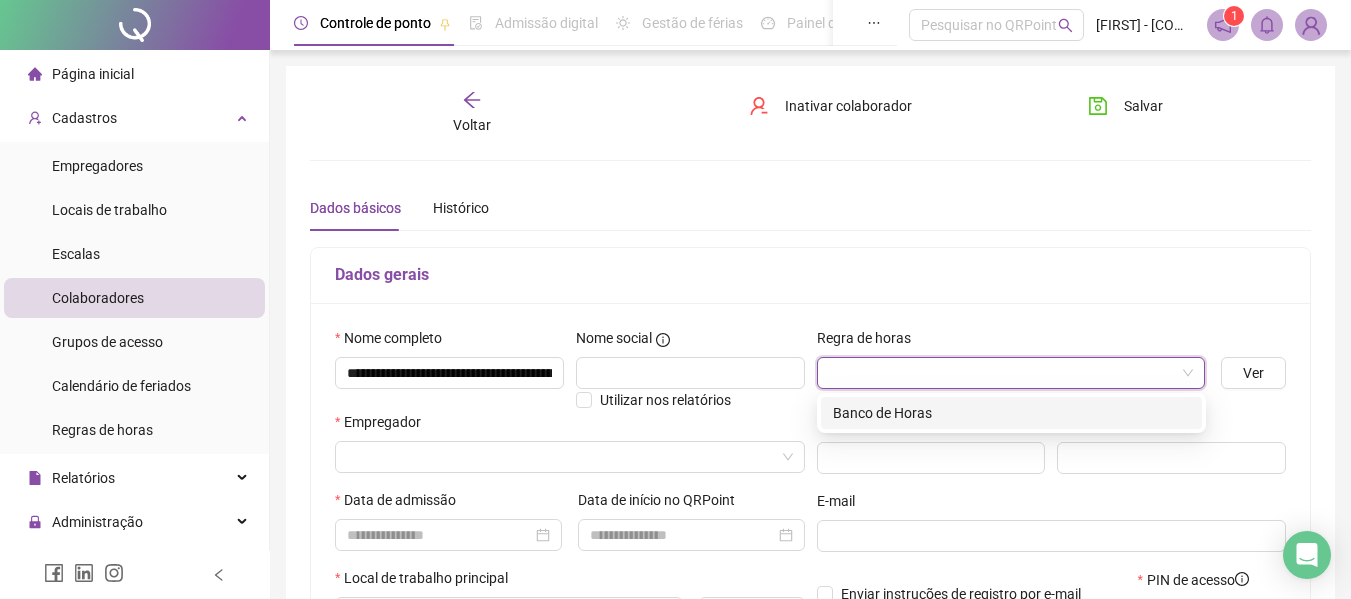 click at bounding box center (1002, 373) 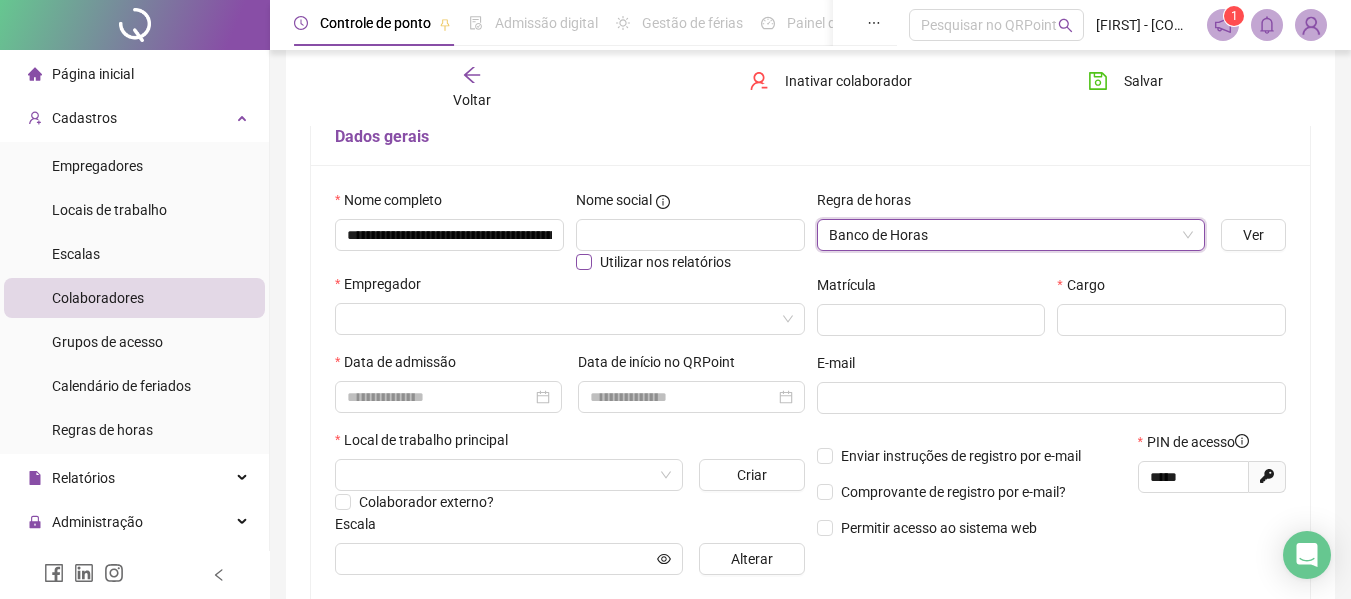 scroll, scrollTop: 141, scrollLeft: 0, axis: vertical 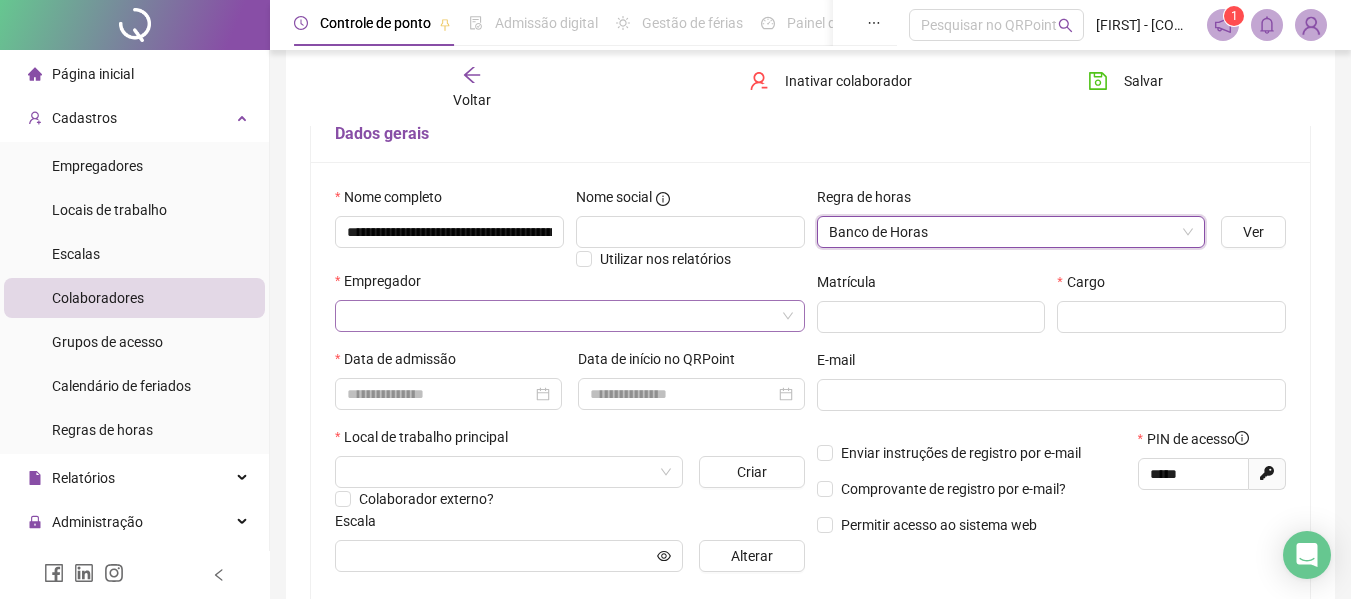 click at bounding box center (561, 316) 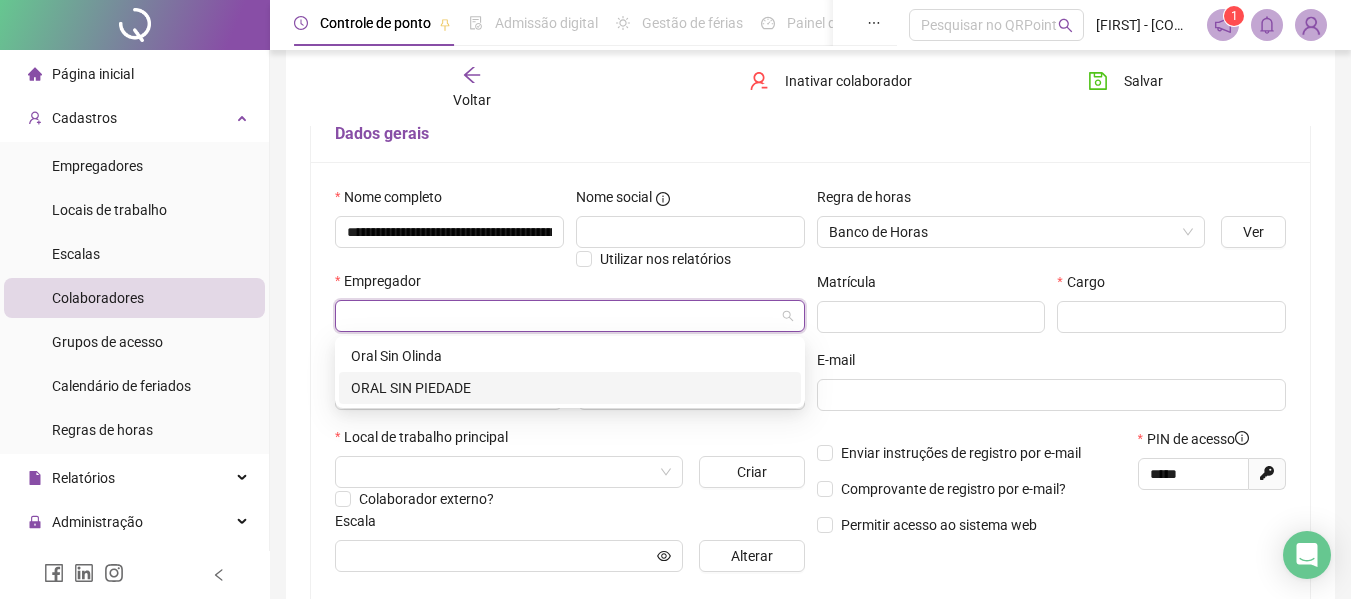 click on "ORAL SIN PIEDADE" at bounding box center [570, 388] 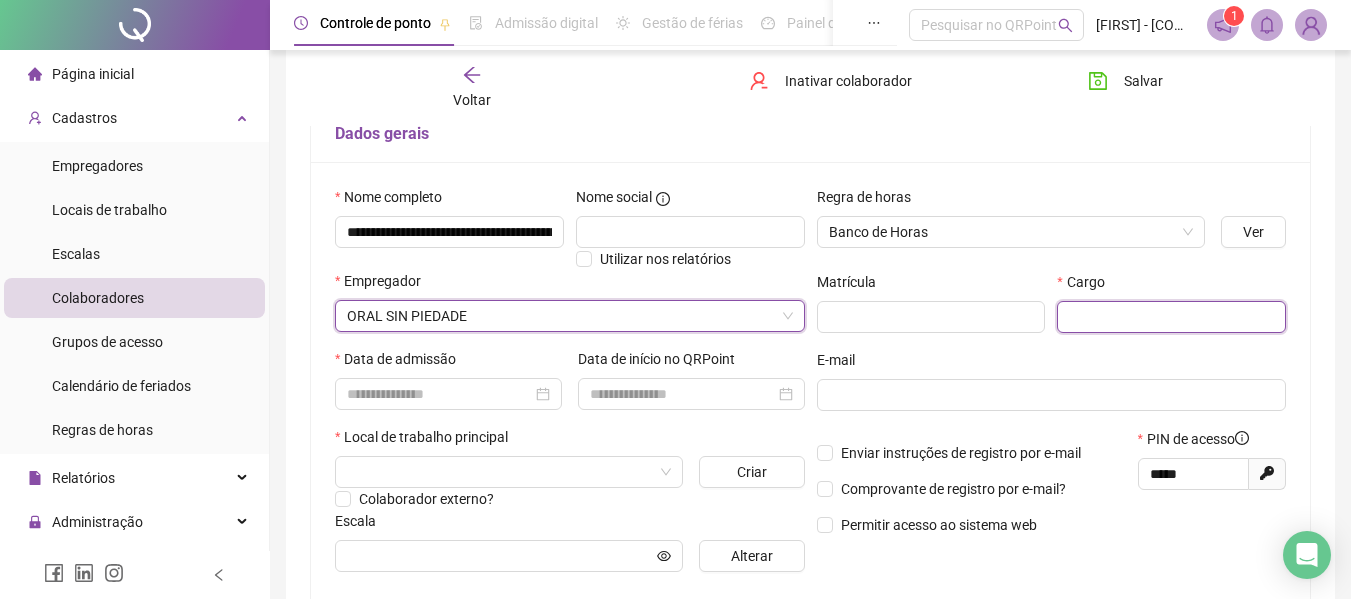 click at bounding box center [1171, 317] 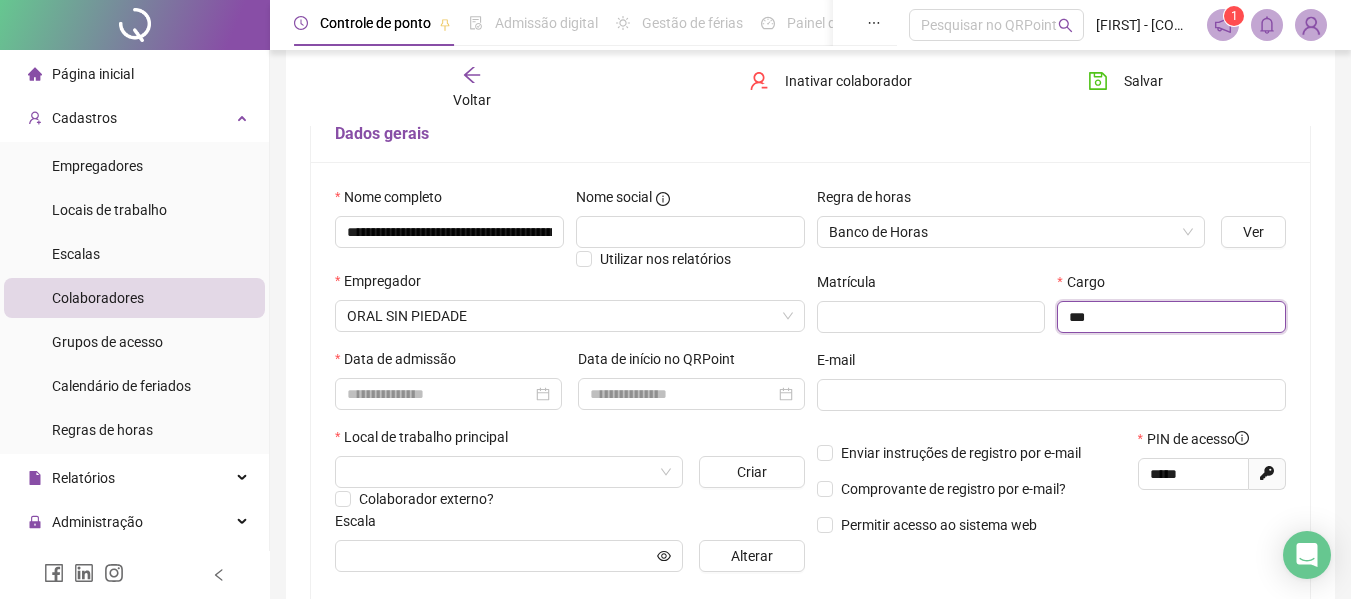 type on "***" 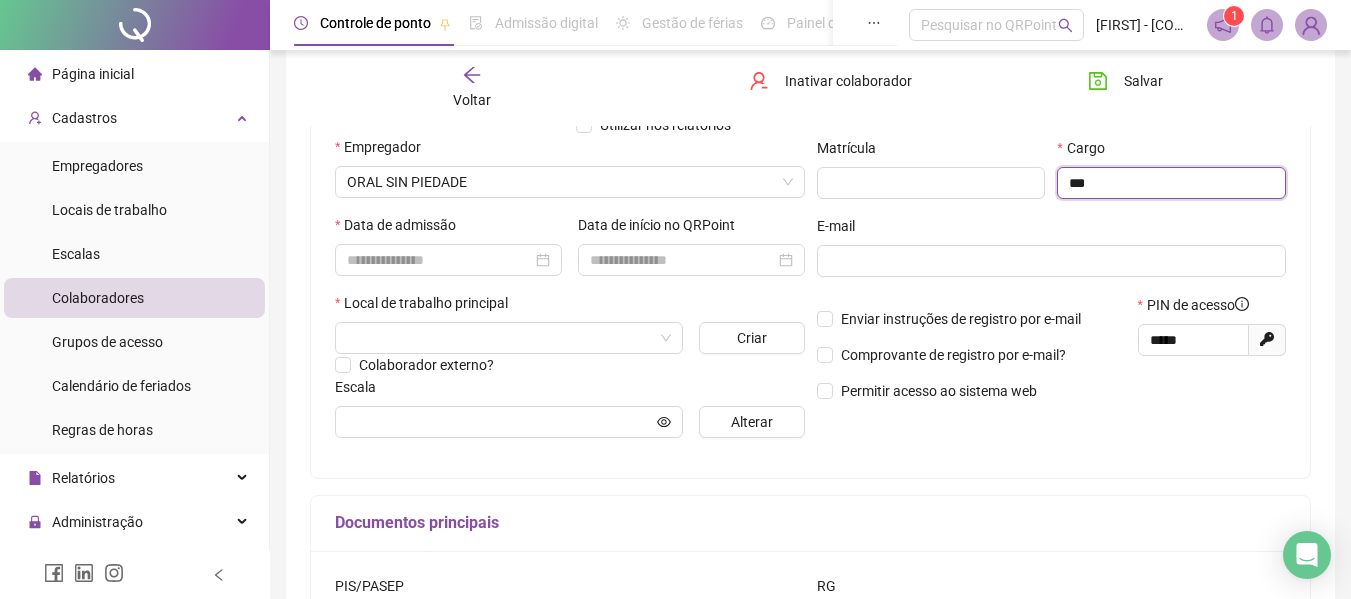 scroll, scrollTop: 276, scrollLeft: 0, axis: vertical 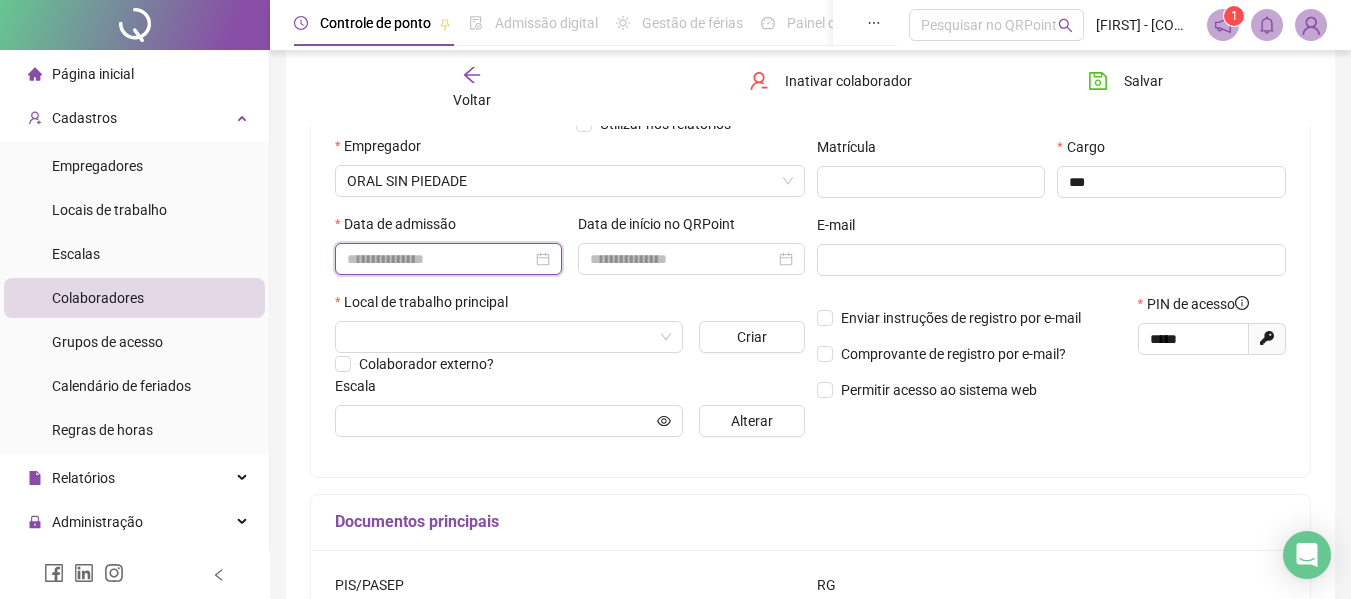 click at bounding box center (439, 259) 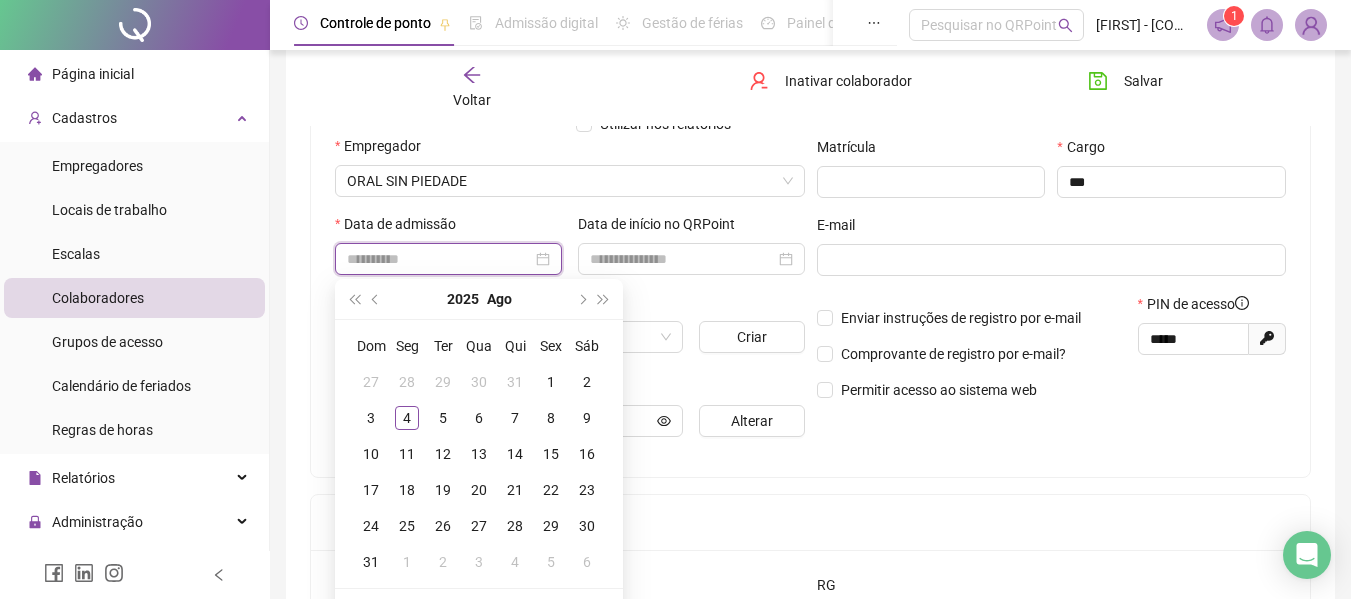 type on "**********" 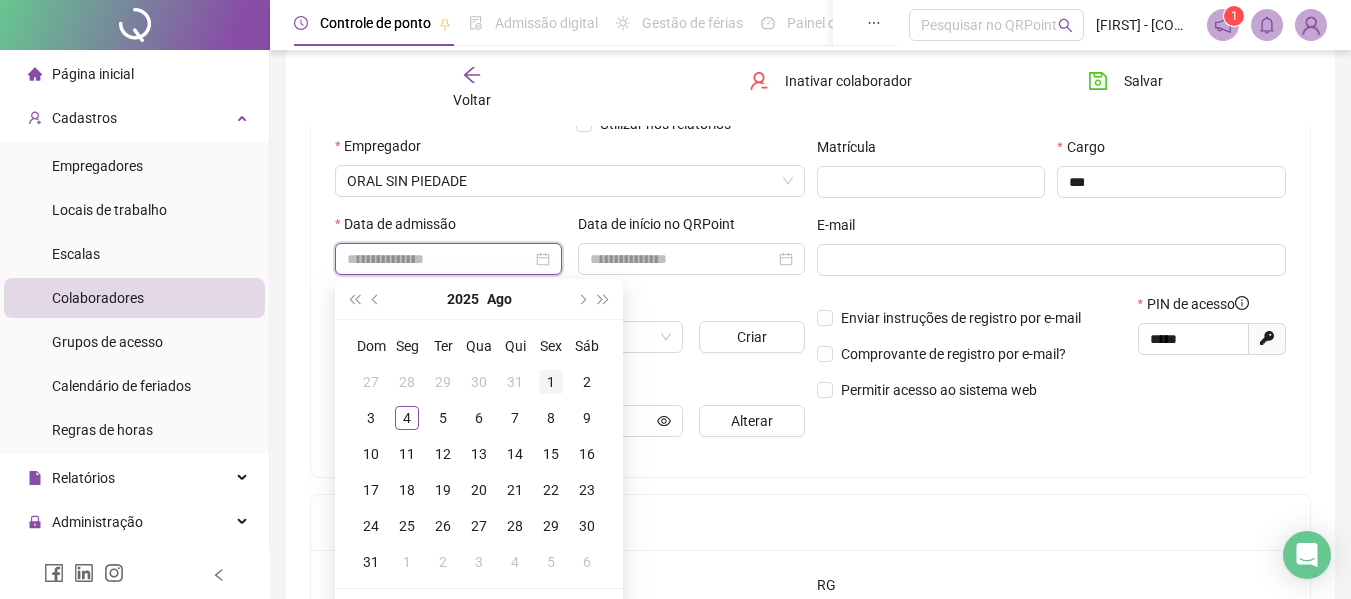 type on "**********" 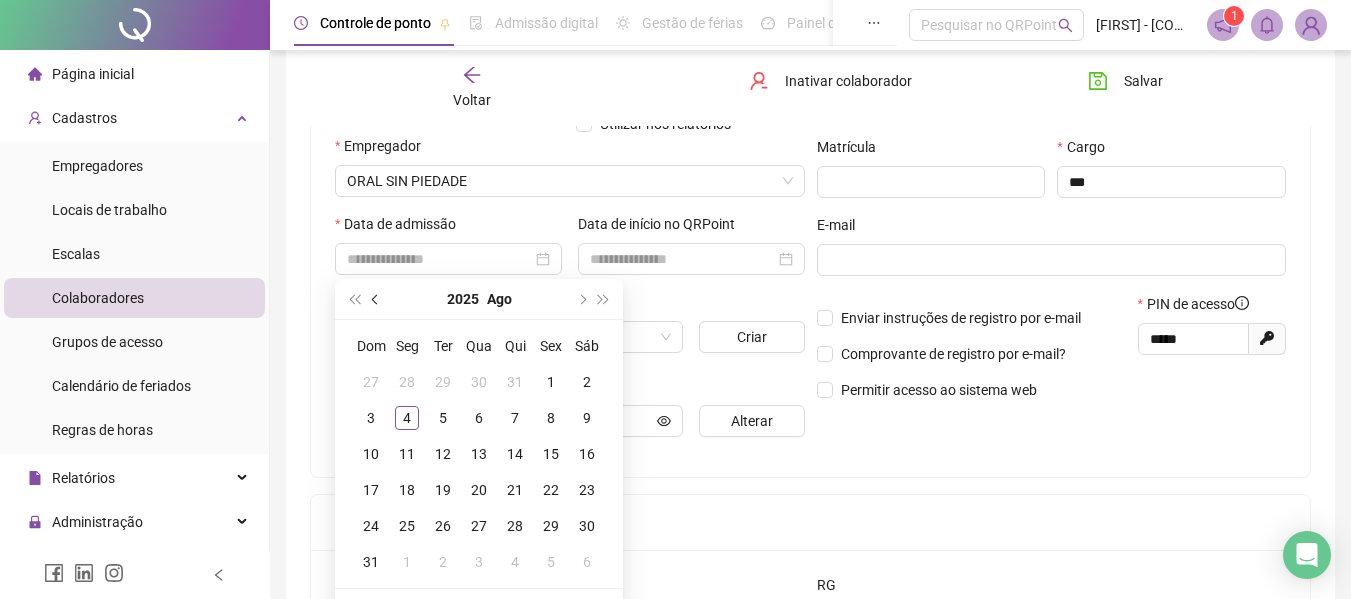 click at bounding box center [376, 299] 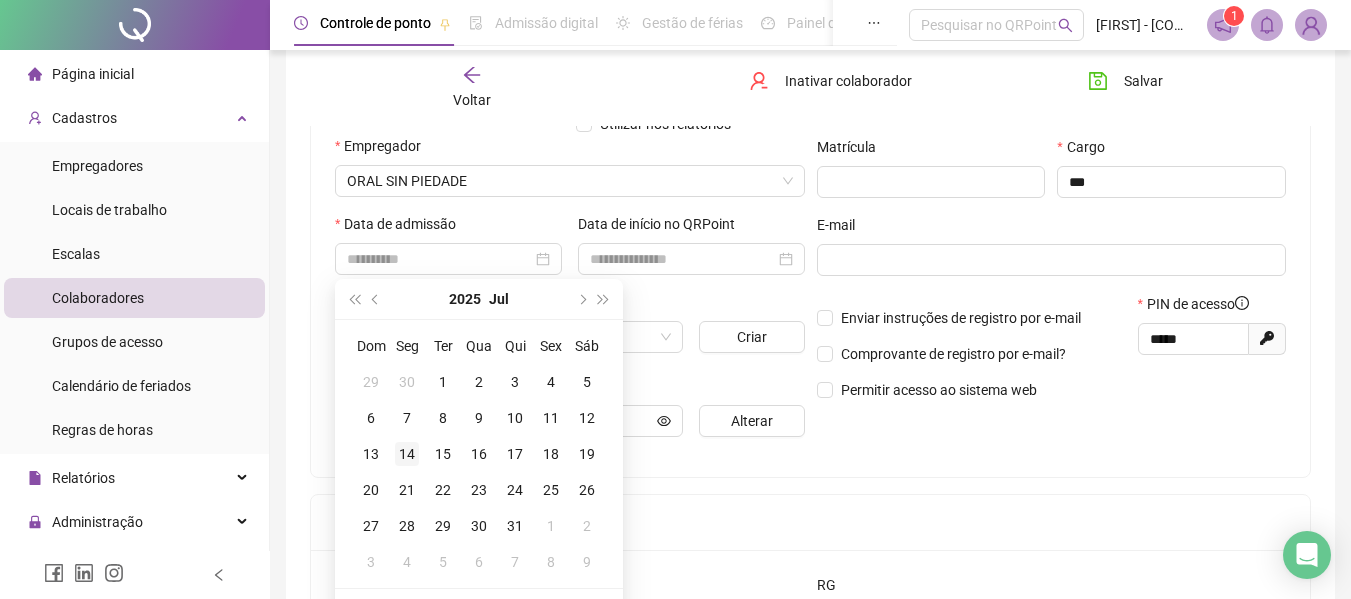 type on "**********" 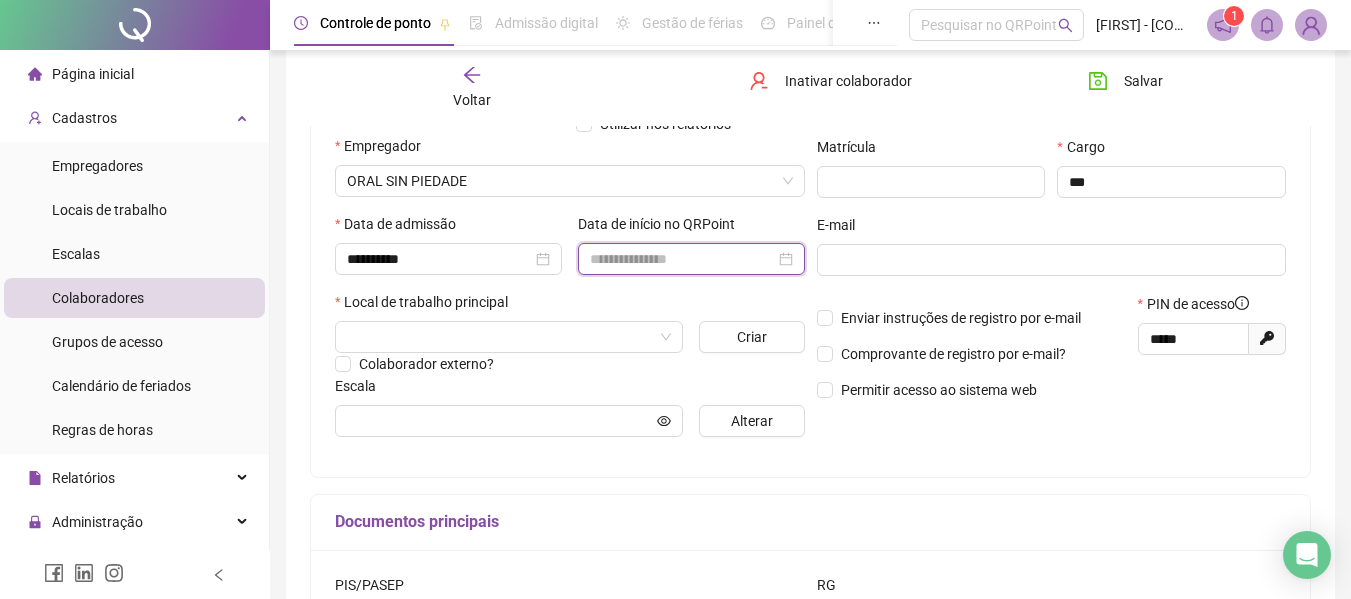 click at bounding box center [682, 259] 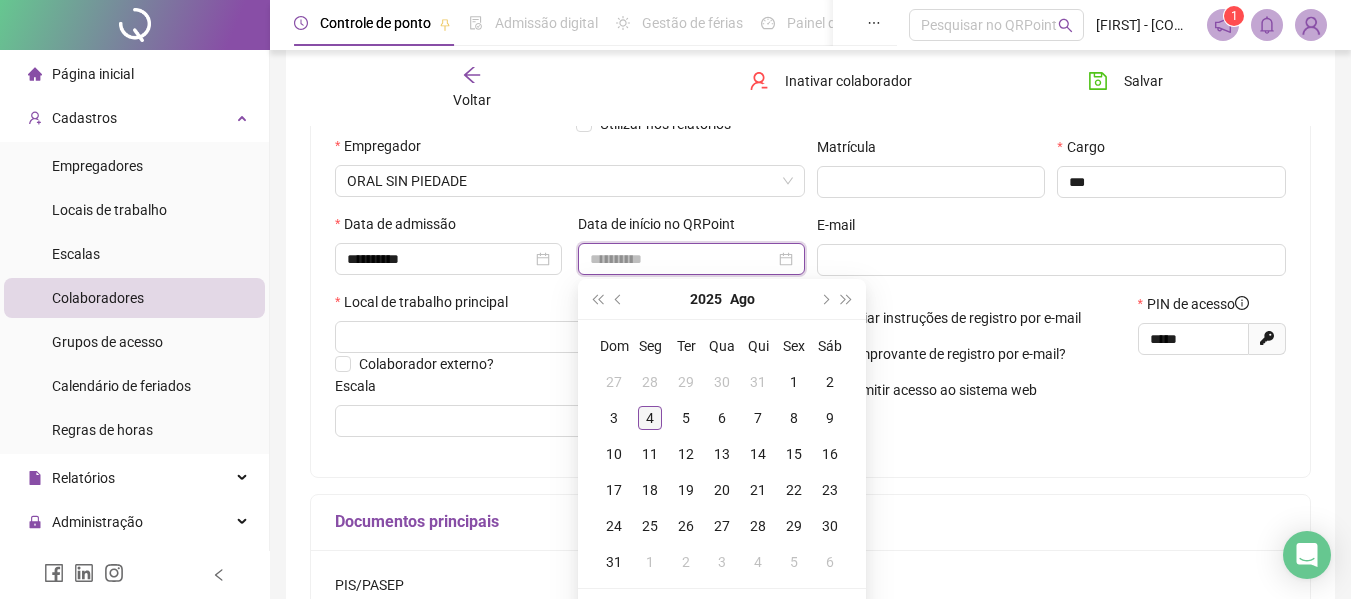 type on "**********" 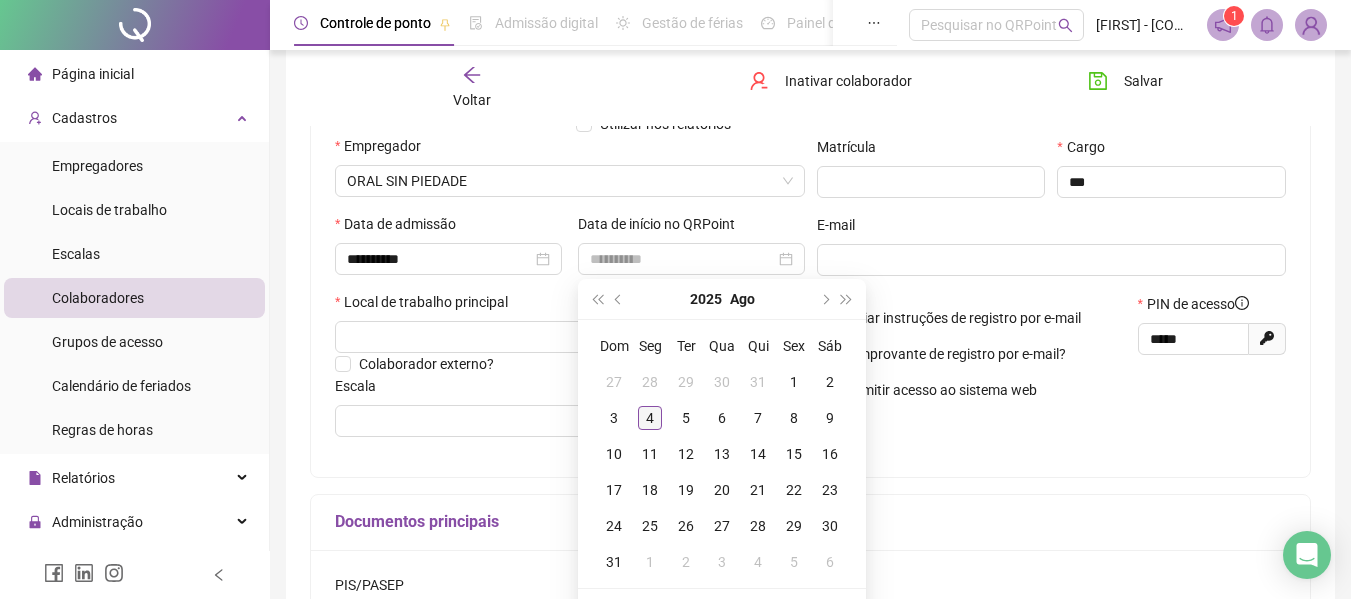 click on "4" at bounding box center (650, 418) 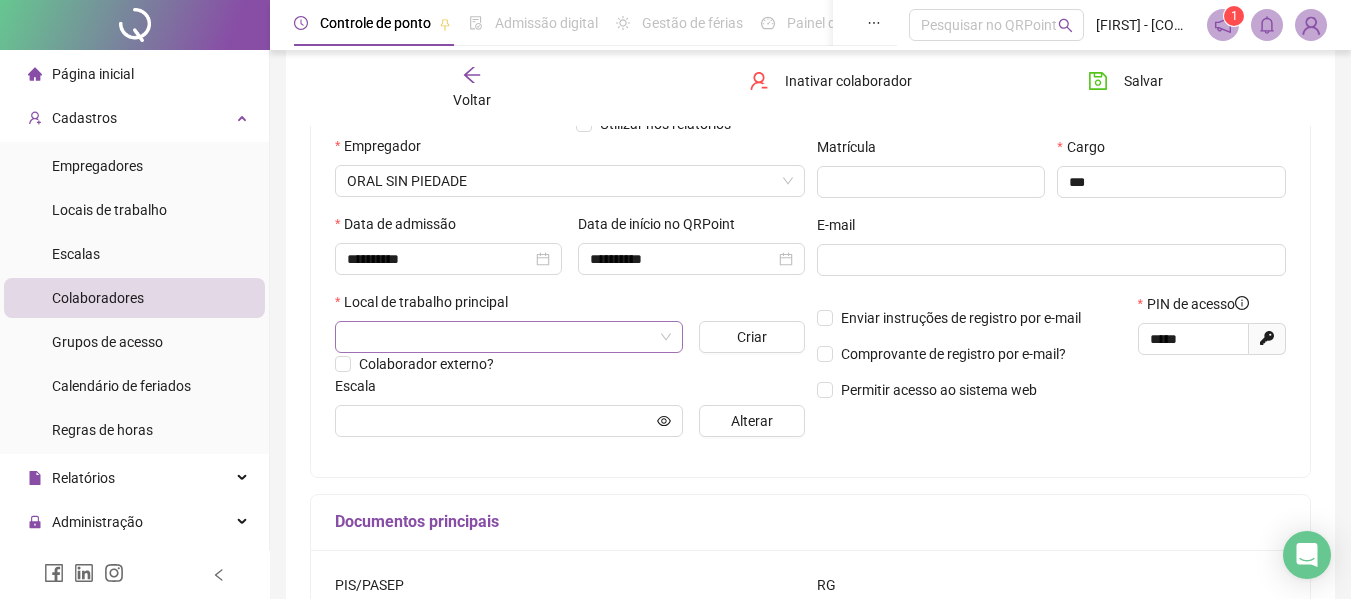click at bounding box center (500, 337) 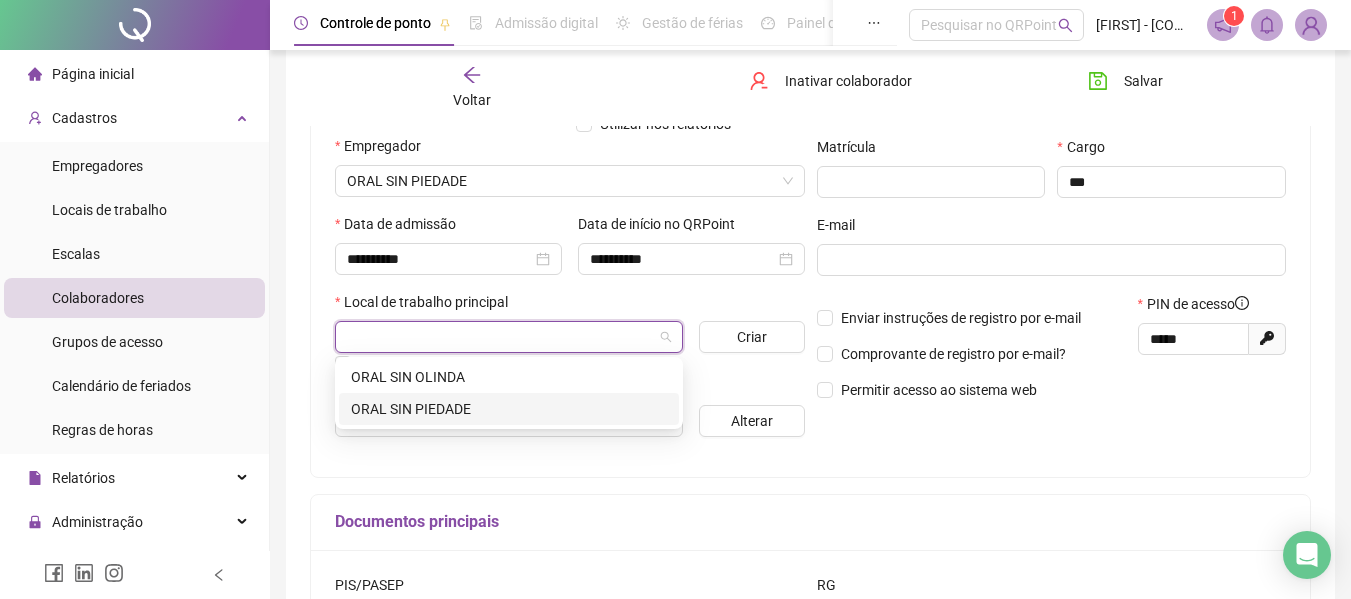 click on "ORAL SIN PIEDADE" at bounding box center [509, 409] 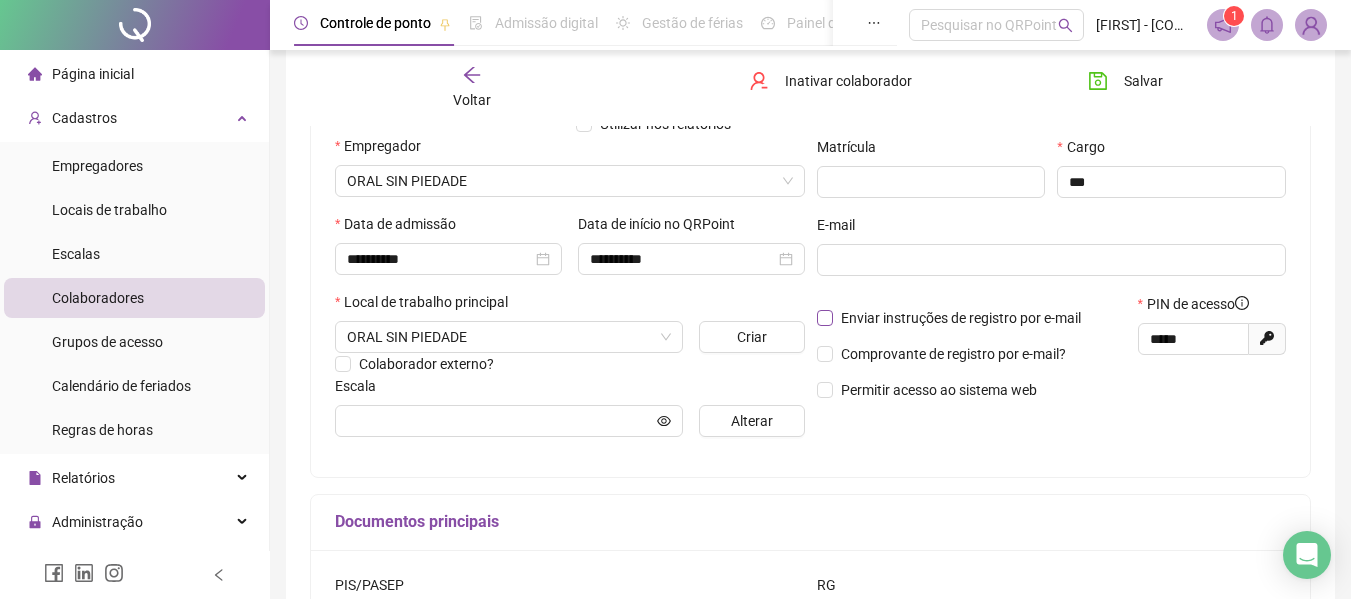 click on "Enviar instruções de registro por e-mail" at bounding box center [953, 318] 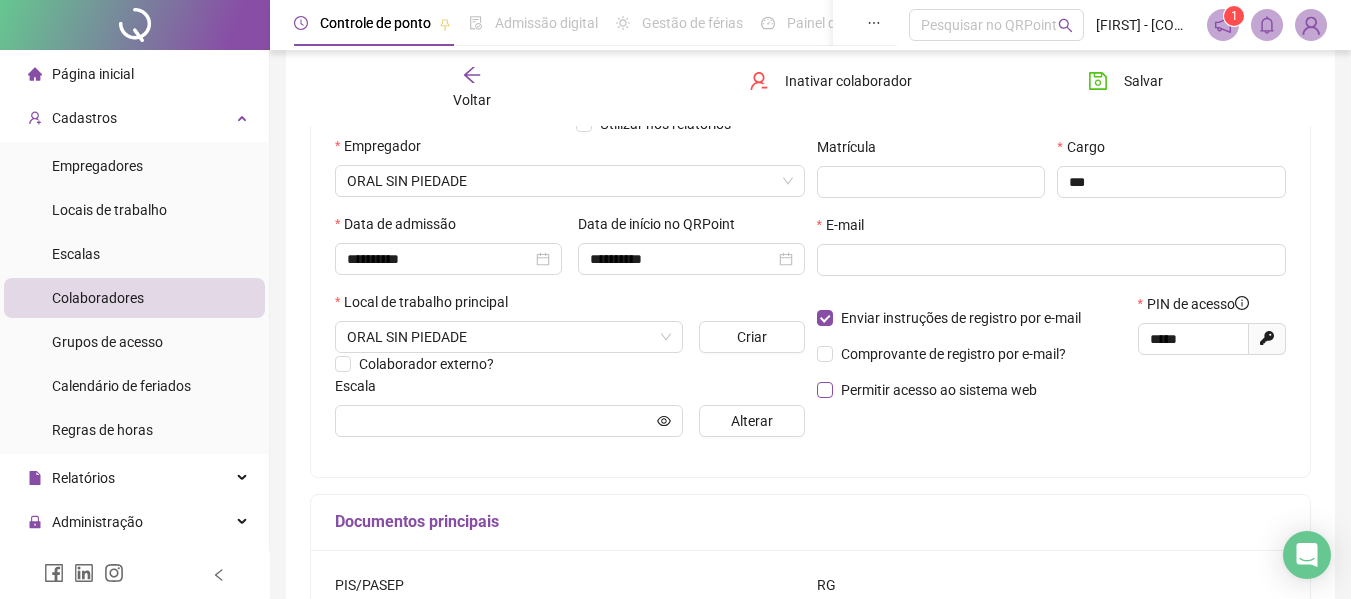 click on "Permitir acesso ao sistema web" at bounding box center [931, 390] 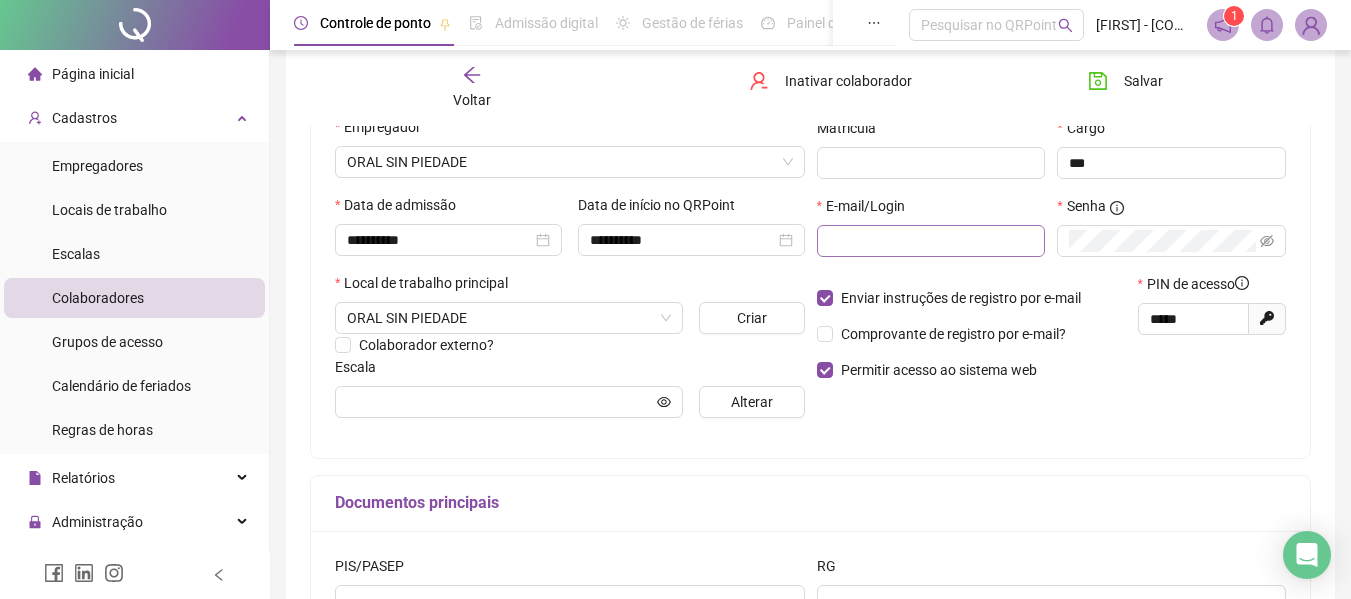 scroll, scrollTop: 296, scrollLeft: 0, axis: vertical 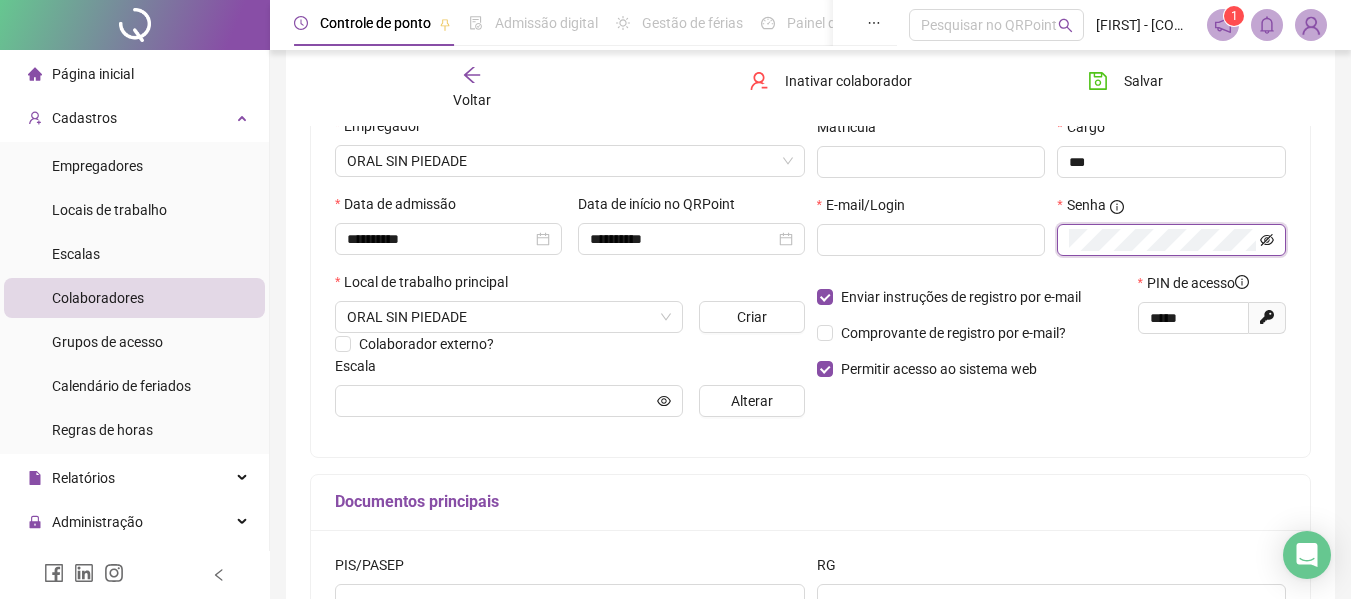 click 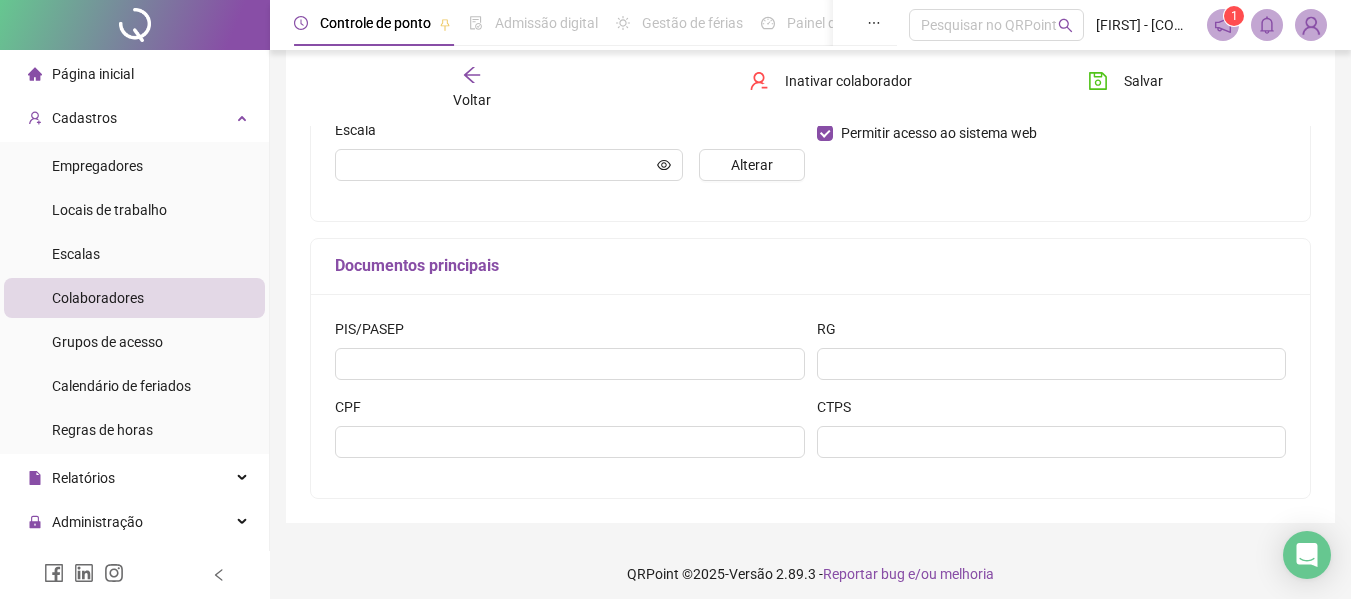 scroll, scrollTop: 533, scrollLeft: 0, axis: vertical 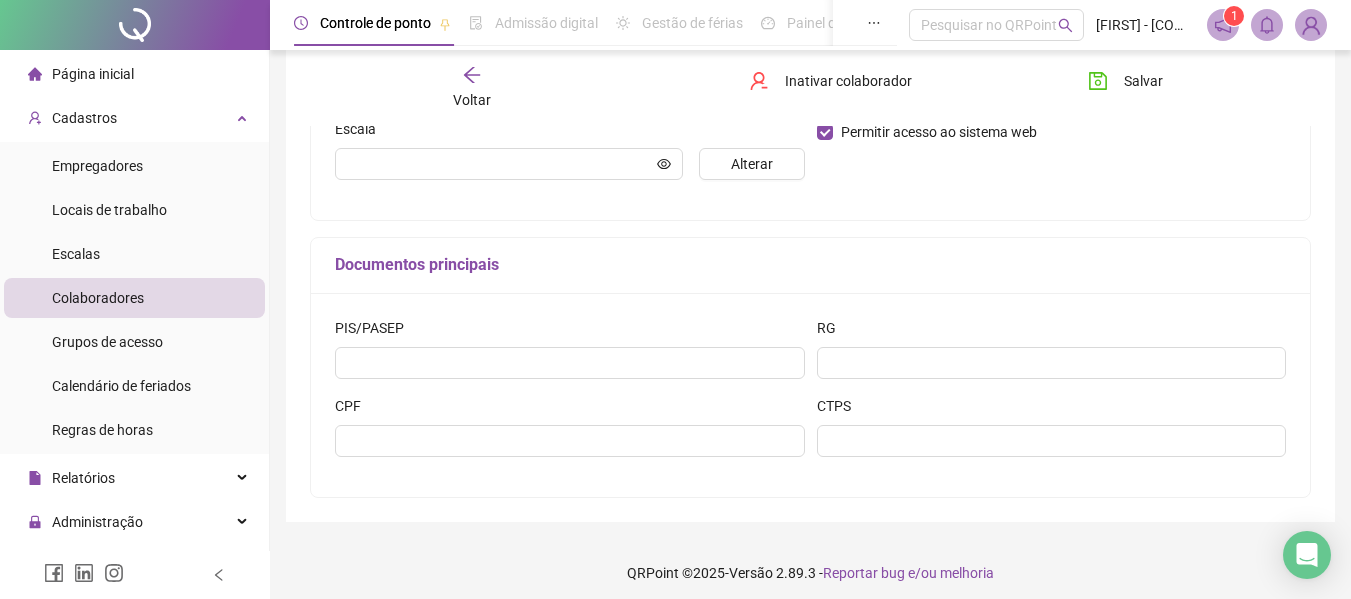 click on "PIS/PASEP" at bounding box center (570, 356) 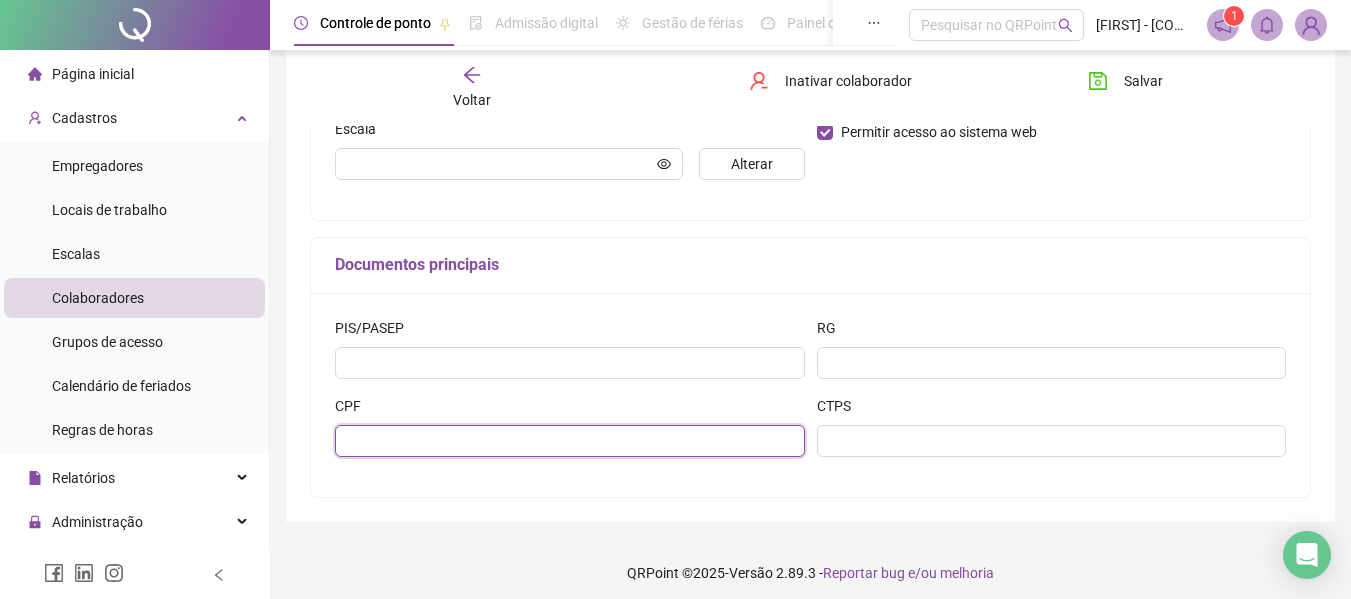 click at bounding box center (570, 441) 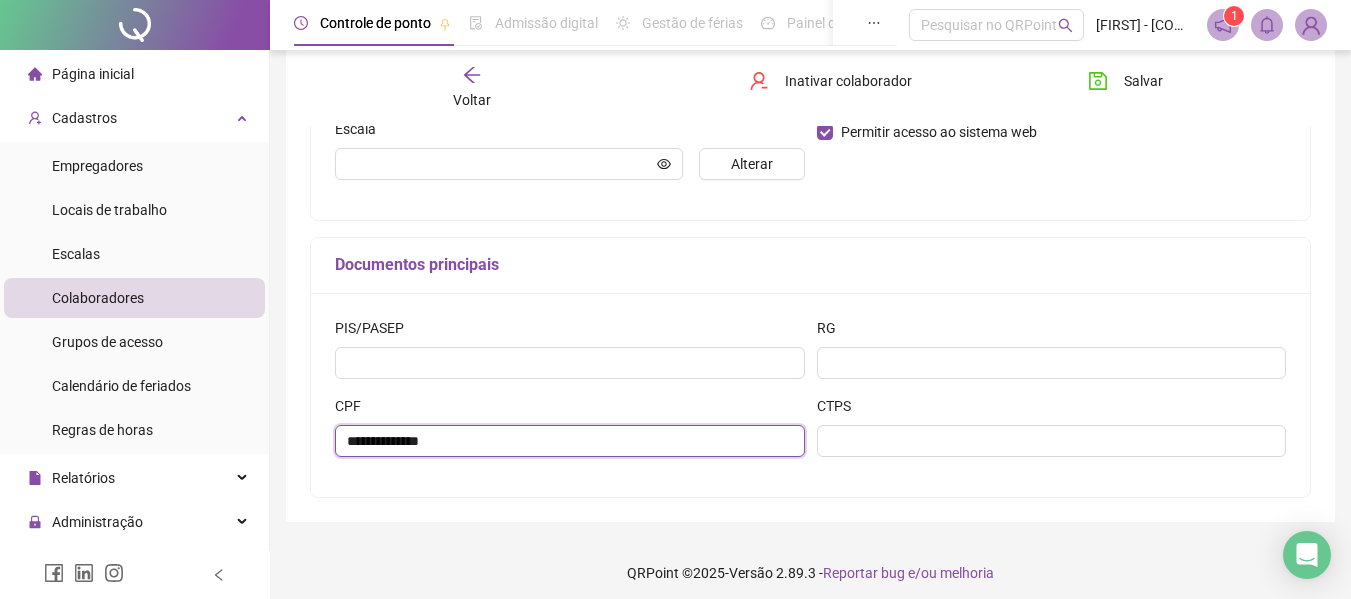 type on "**********" 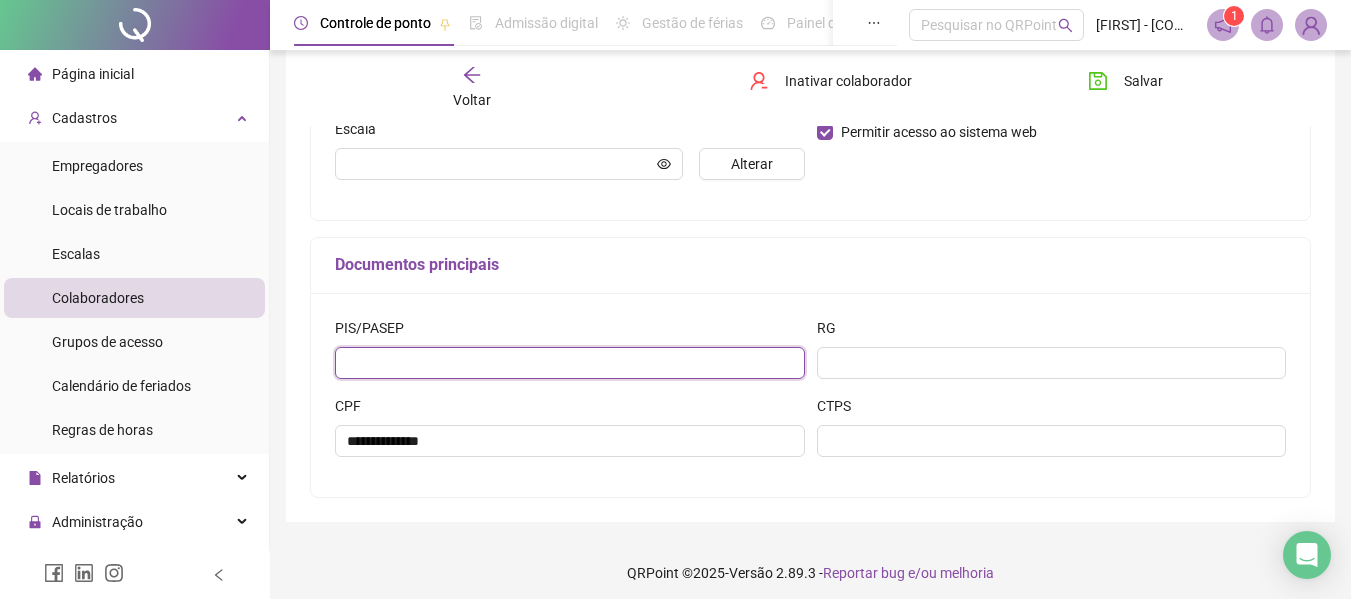 click at bounding box center [570, 363] 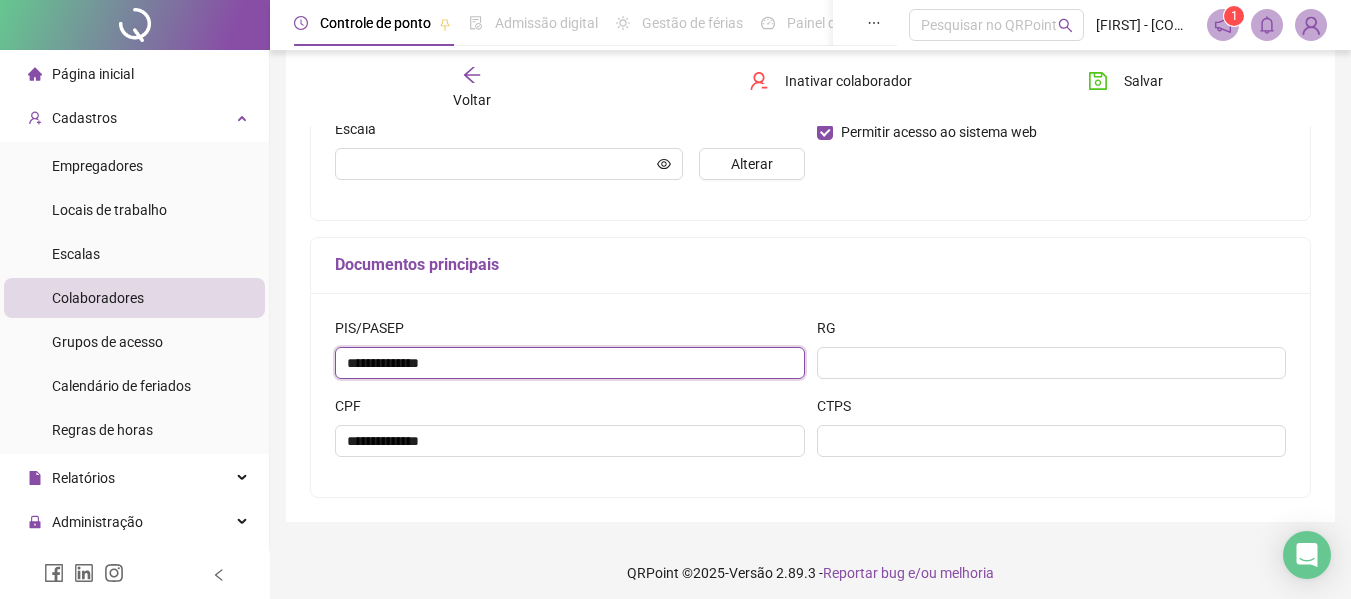 type on "**********" 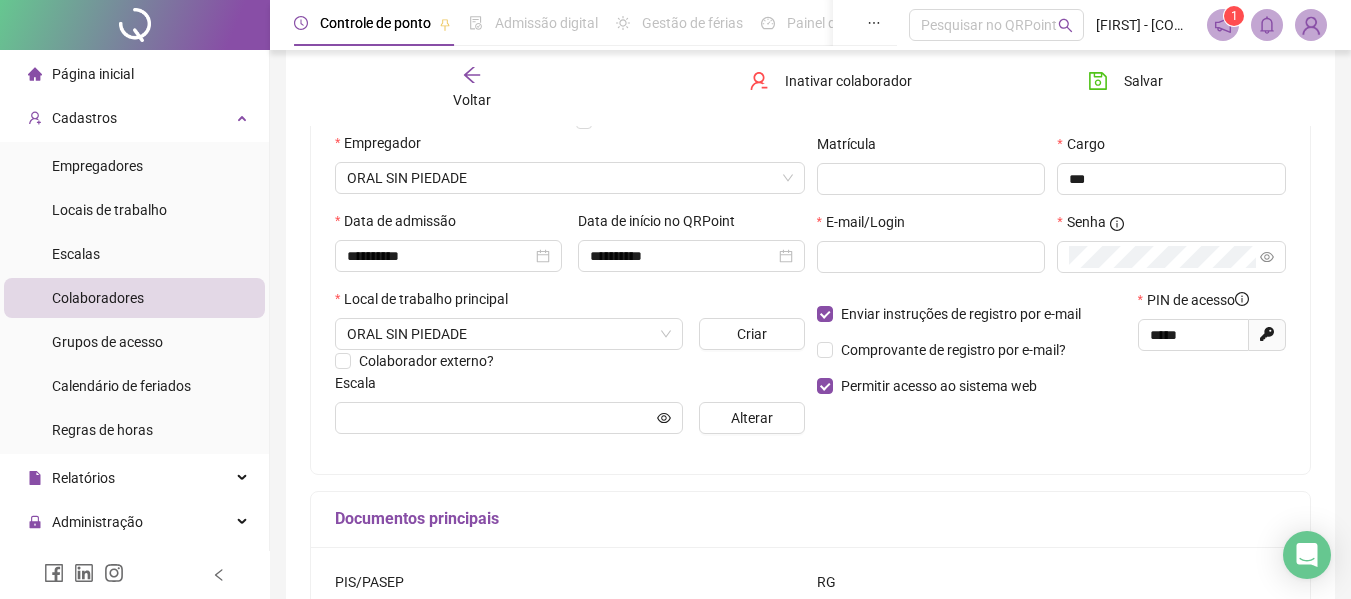 scroll, scrollTop: 276, scrollLeft: 0, axis: vertical 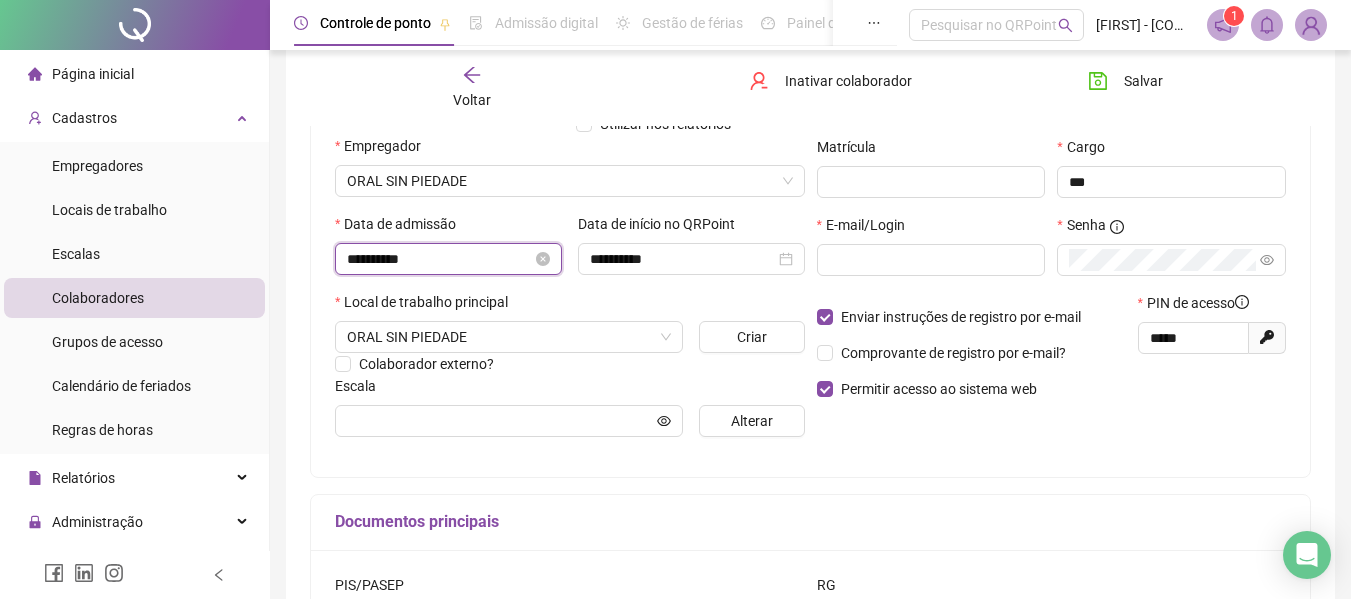 click on "**********" at bounding box center [439, 259] 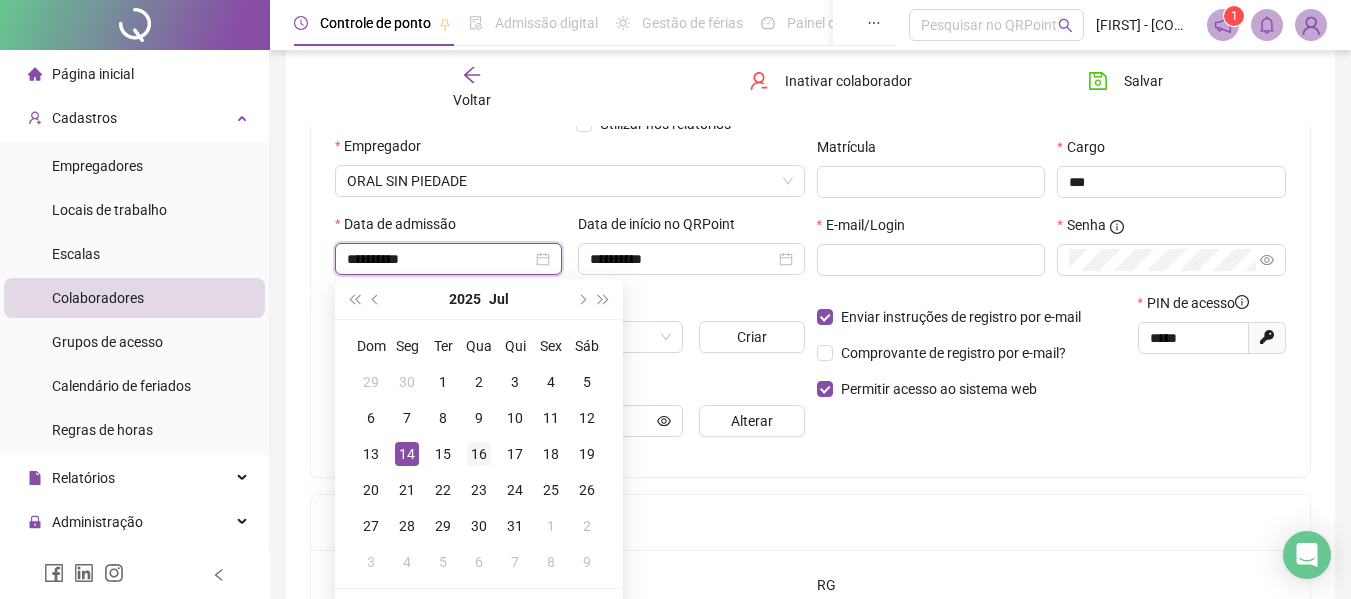 type on "**********" 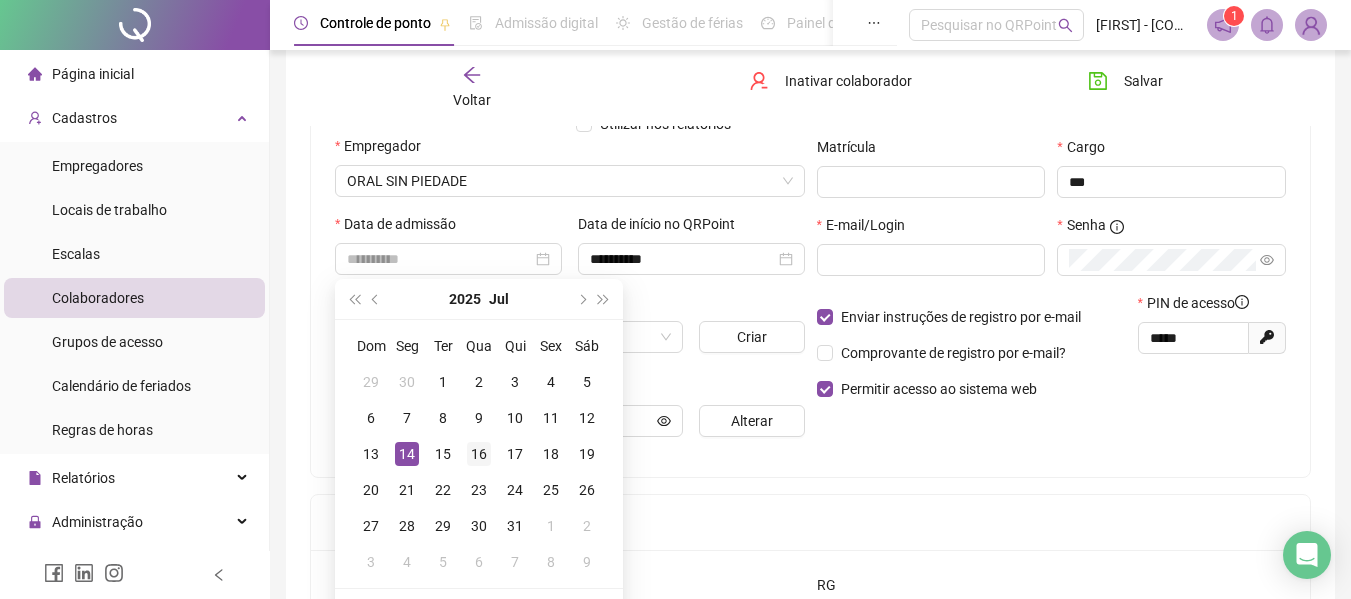 click on "16" at bounding box center [479, 454] 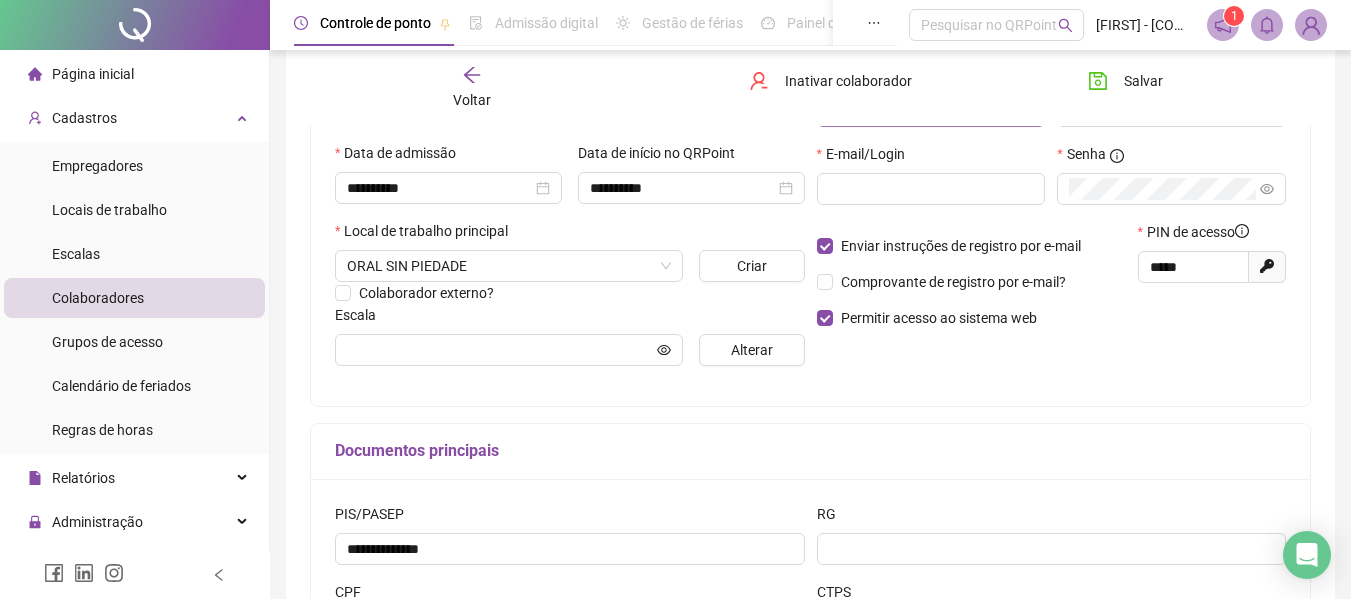 scroll, scrollTop: 349, scrollLeft: 0, axis: vertical 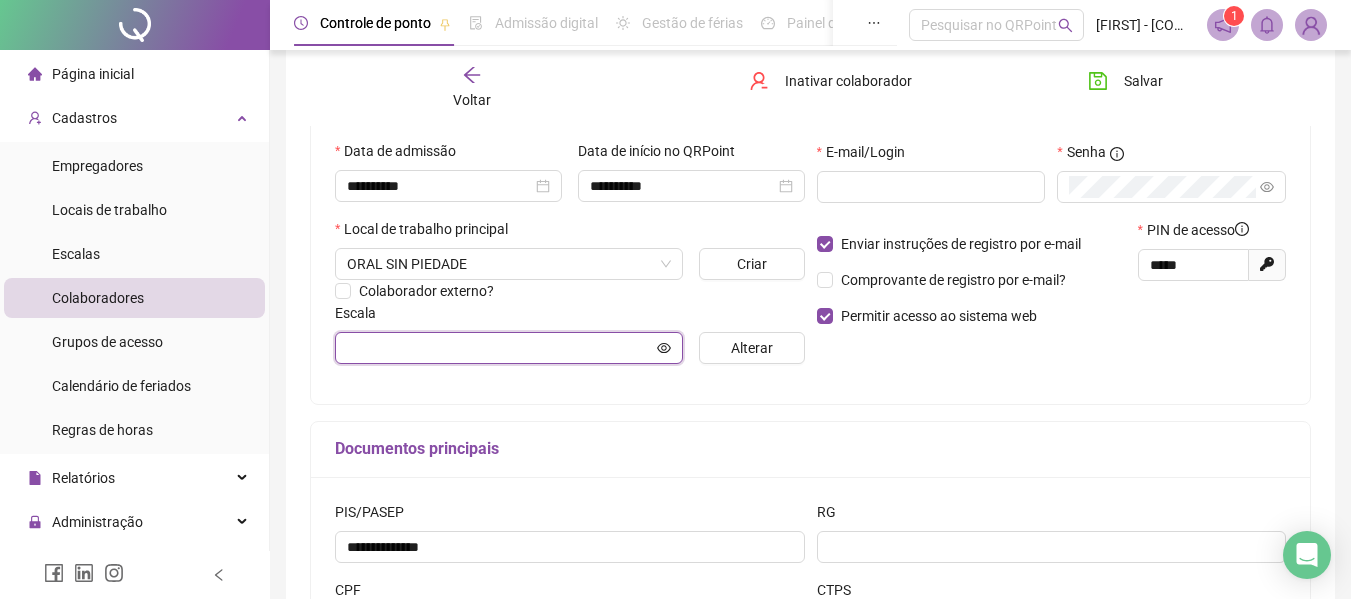 click at bounding box center (500, 348) 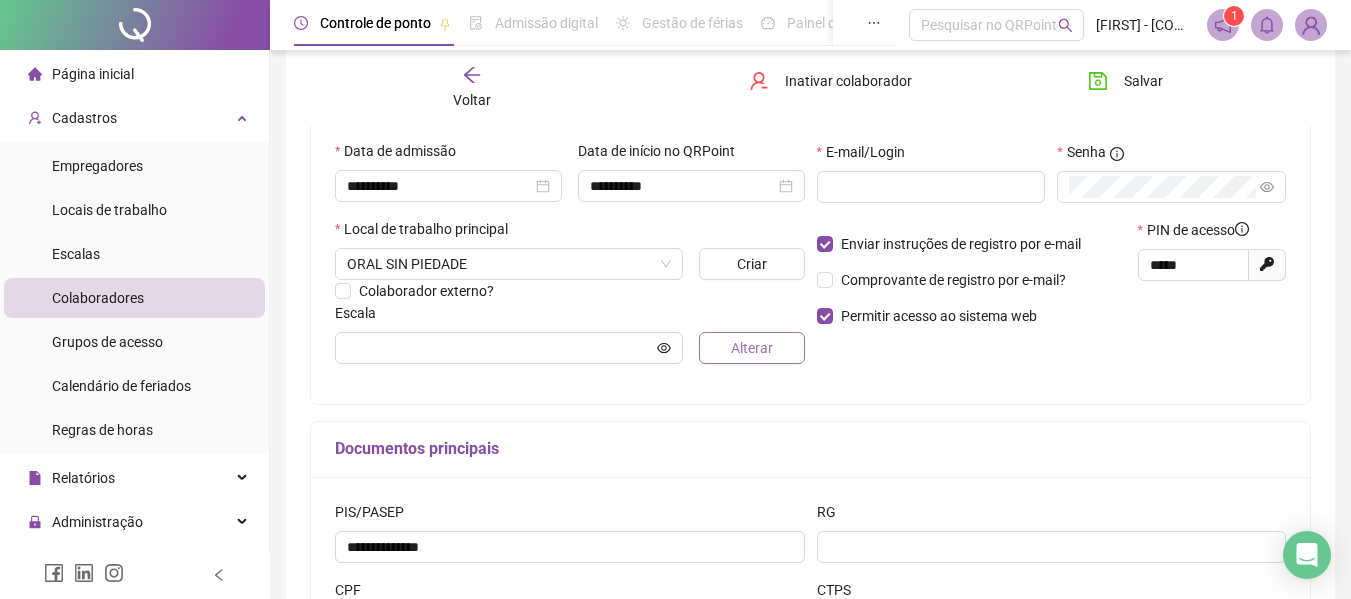 click on "Alterar" at bounding box center (751, 348) 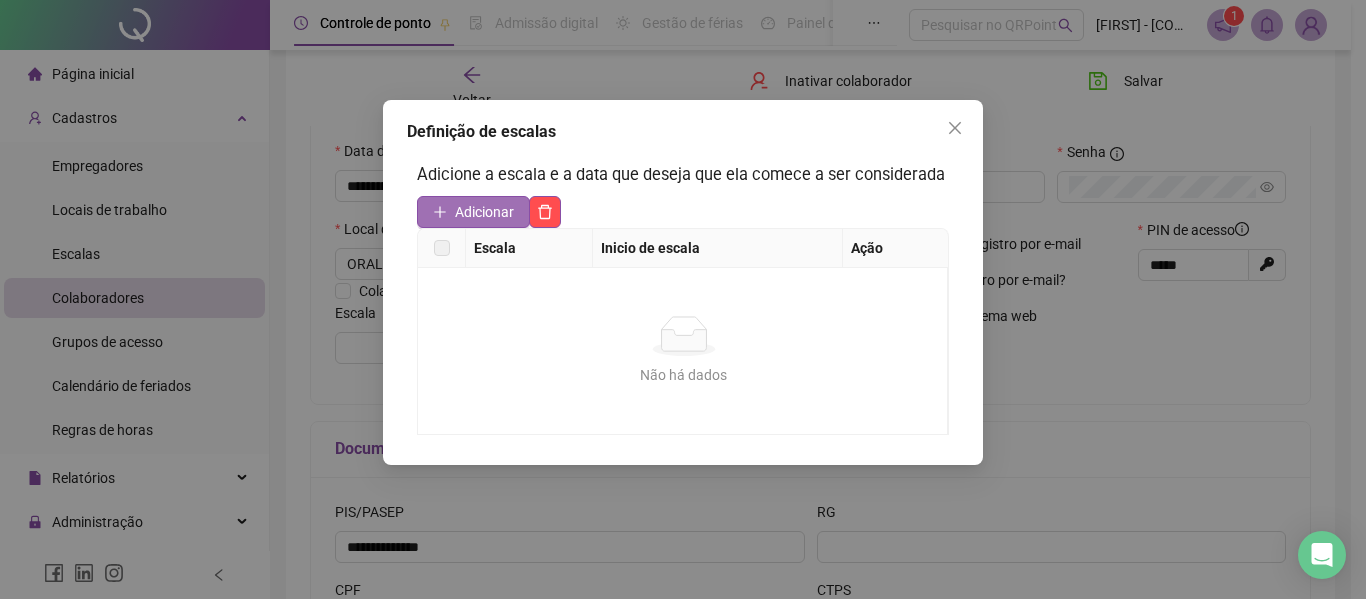 click on "Adicionar" at bounding box center [473, 212] 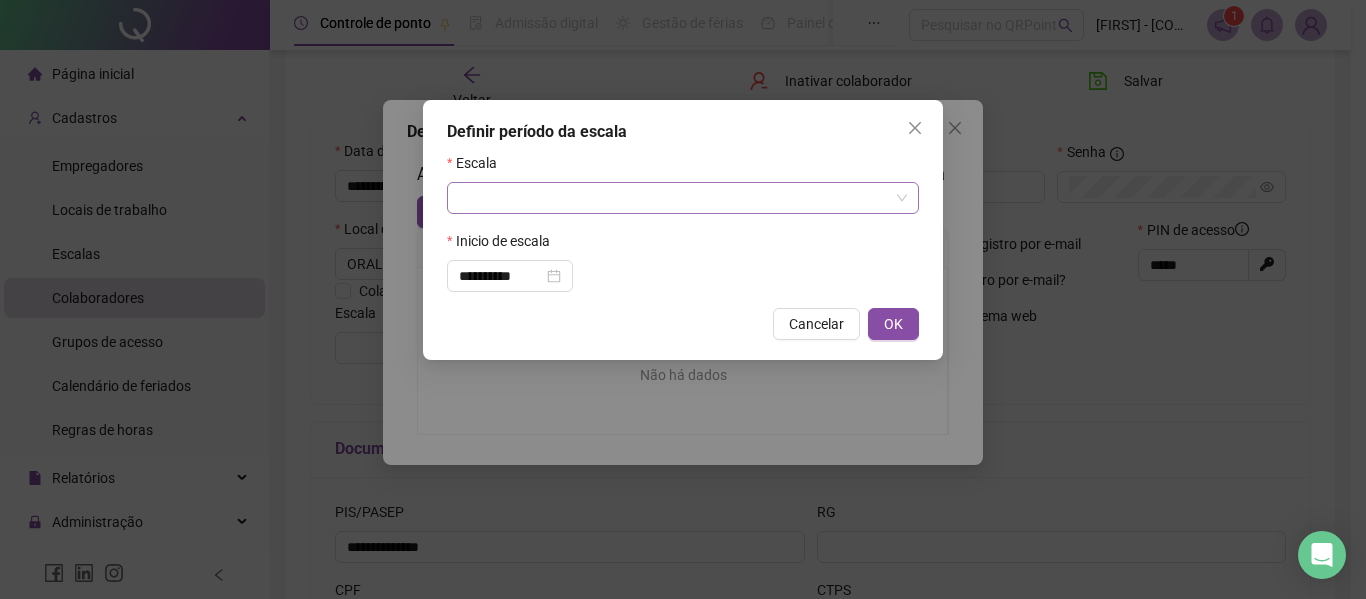 click at bounding box center (674, 198) 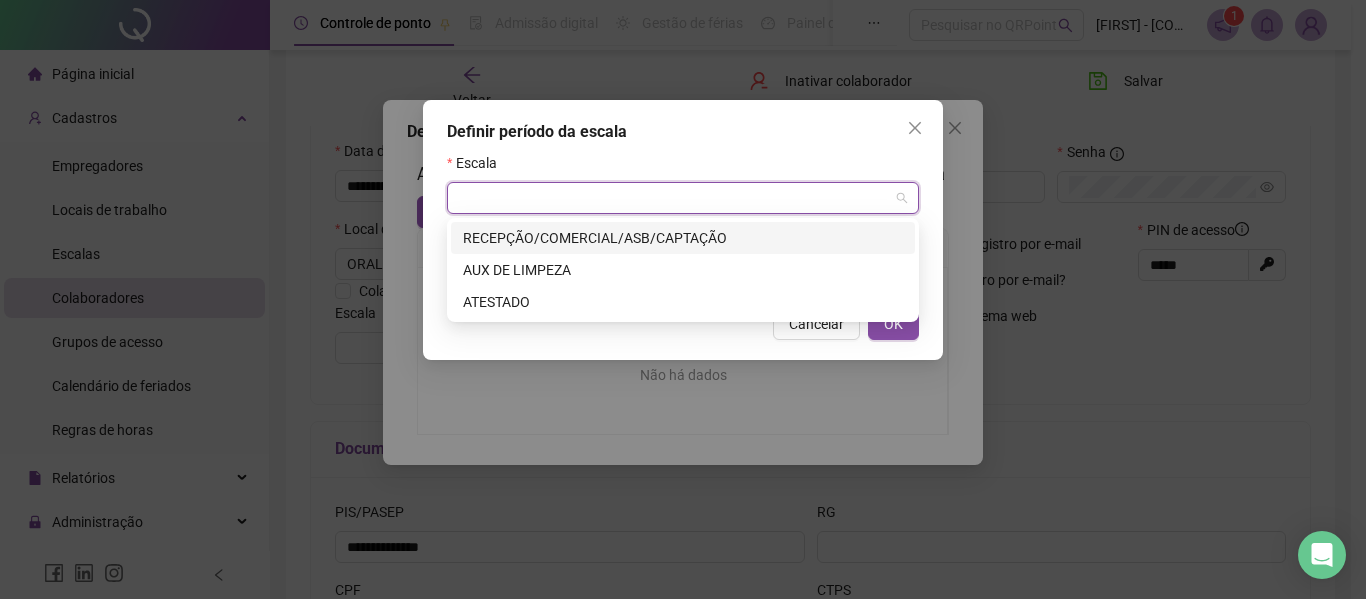 click on "RECEPÇÃO/COMERCIAL/ASB/CAPTAÇÃO" at bounding box center (683, 238) 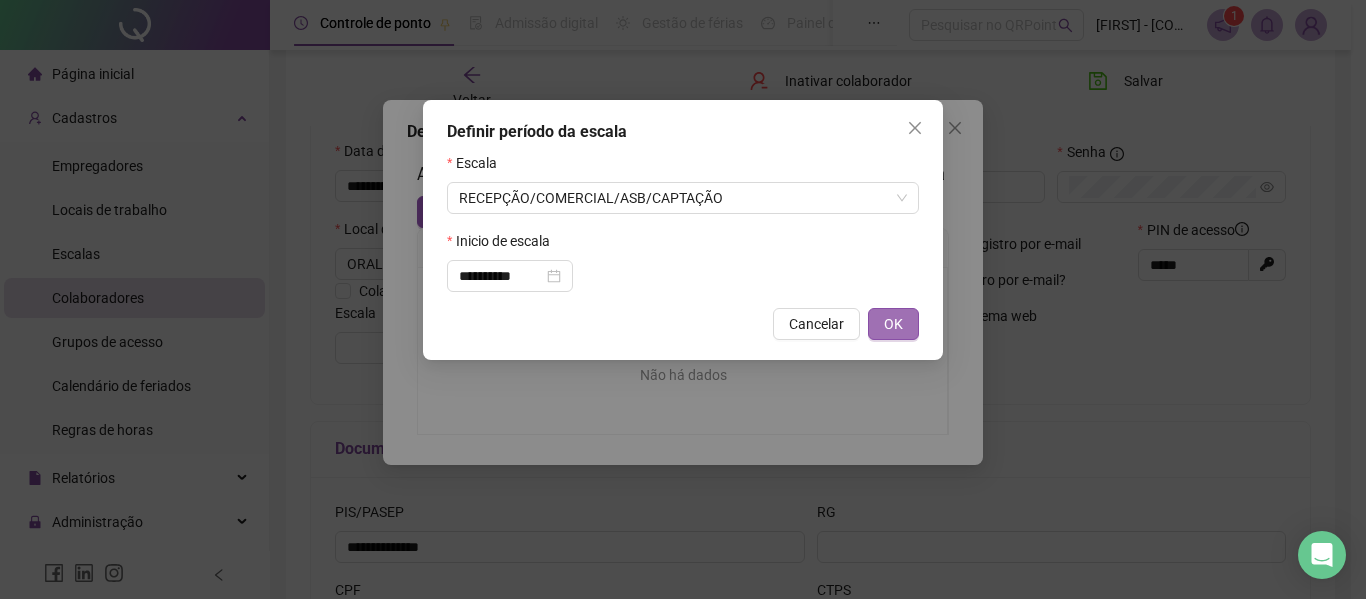 click on "OK" at bounding box center (893, 324) 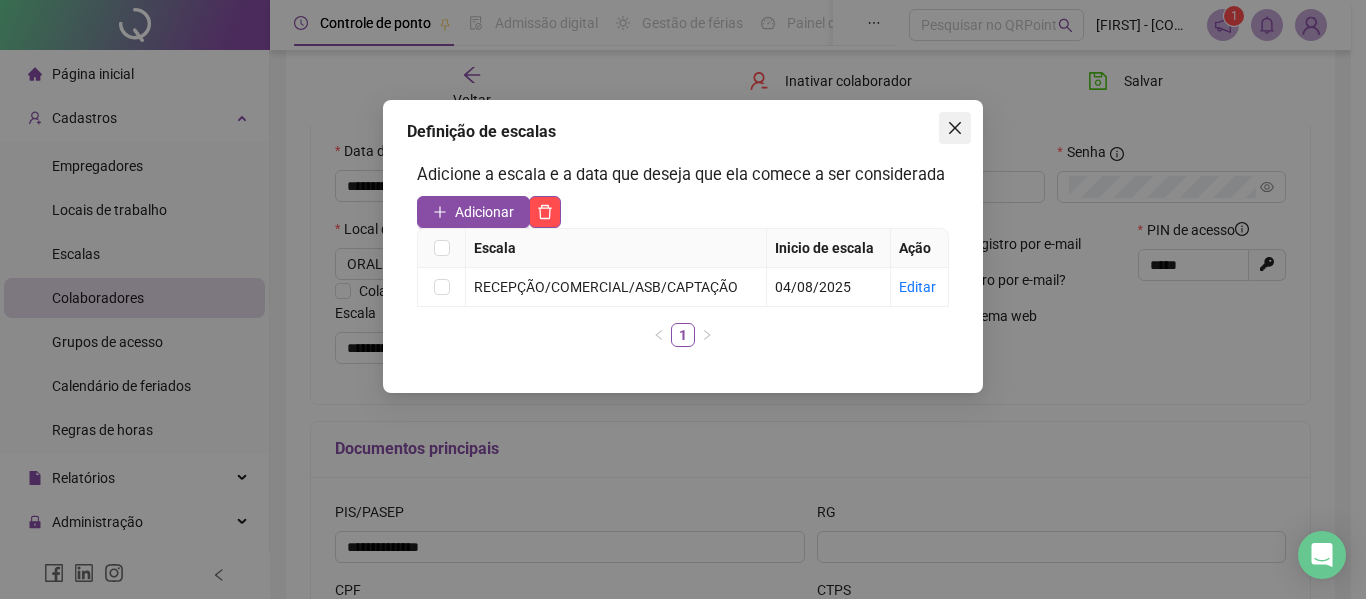 click 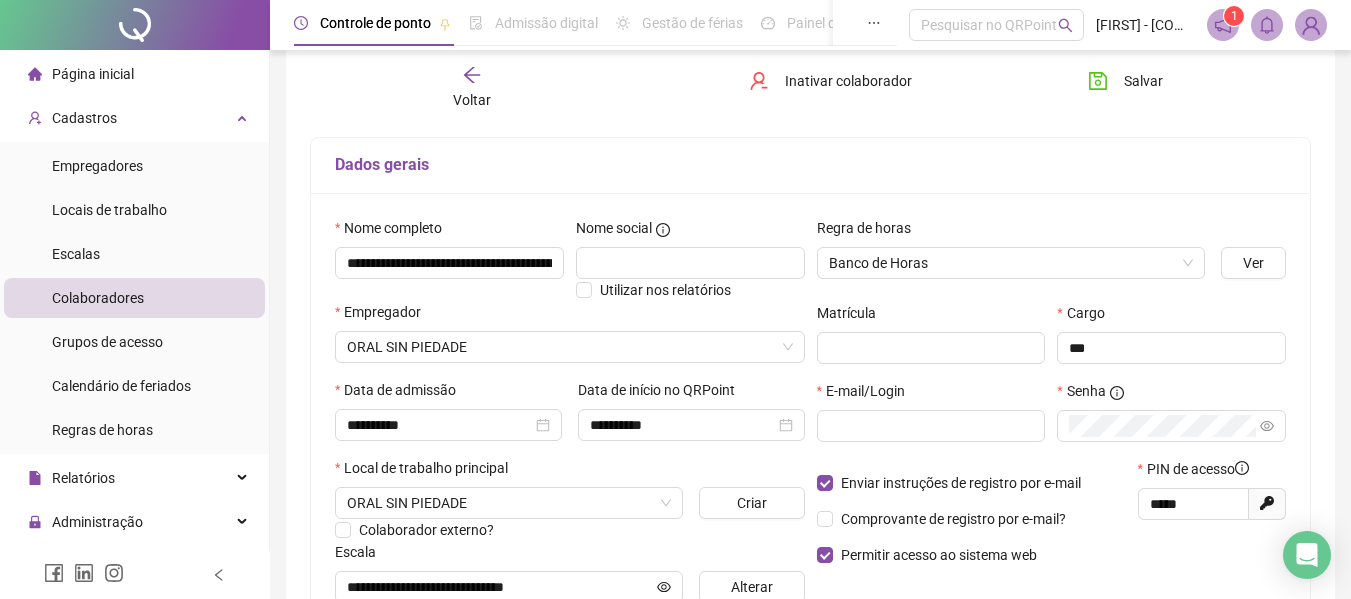 scroll, scrollTop: 105, scrollLeft: 0, axis: vertical 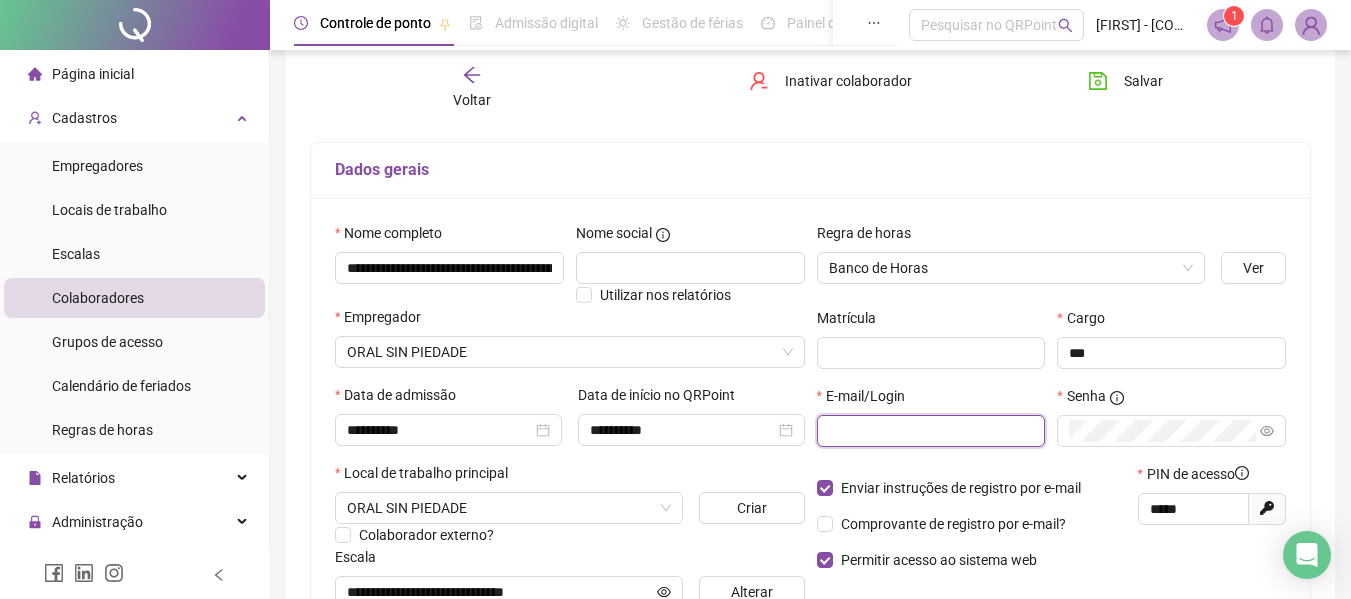 click at bounding box center [929, 431] 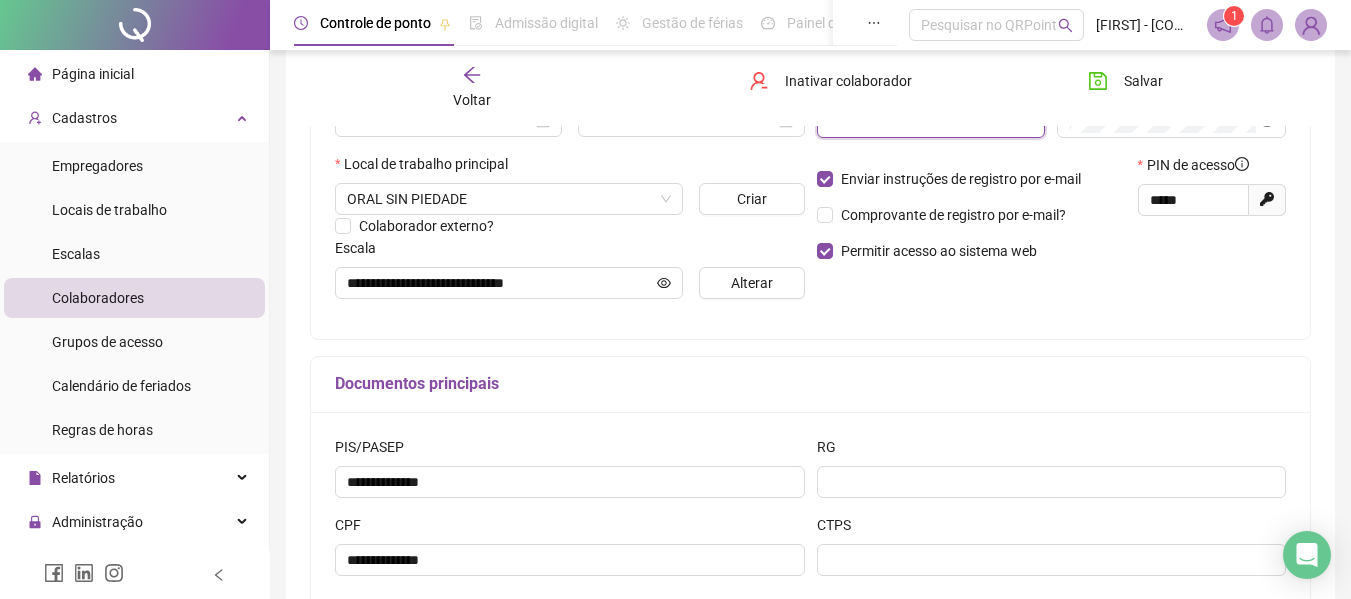 scroll, scrollTop: 542, scrollLeft: 0, axis: vertical 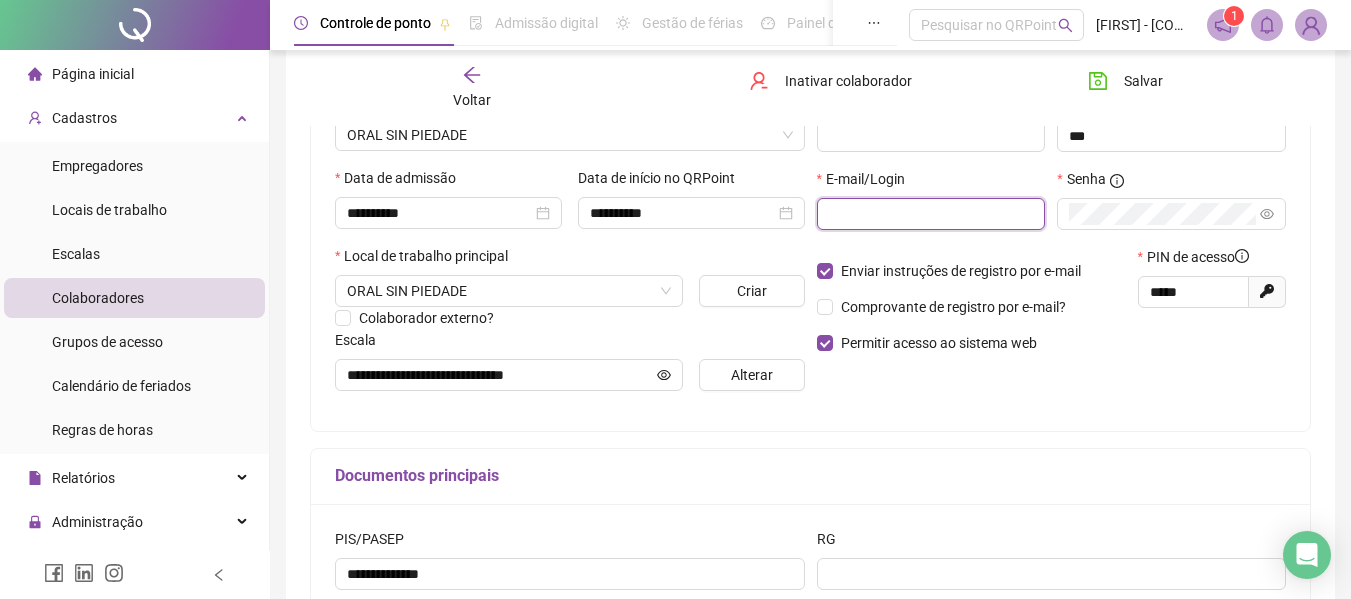 paste on "**********" 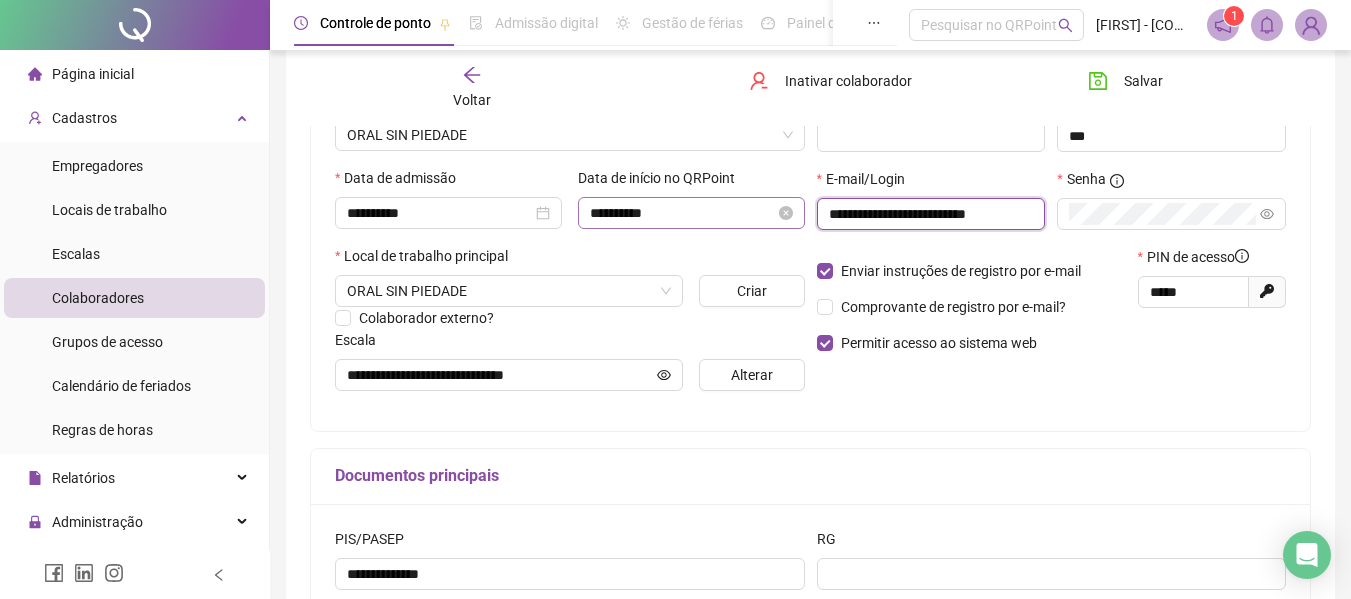 drag, startPoint x: 1020, startPoint y: 209, endPoint x: 634, endPoint y: 204, distance: 386.03238 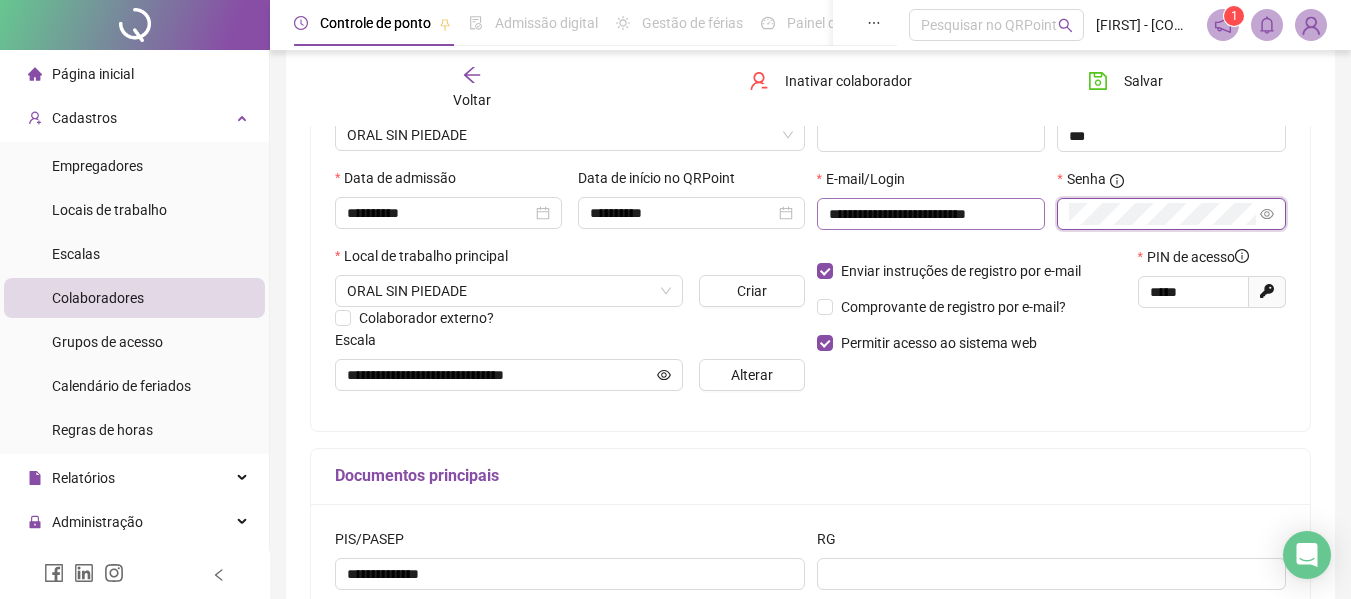 click on "**********" at bounding box center (1052, 207) 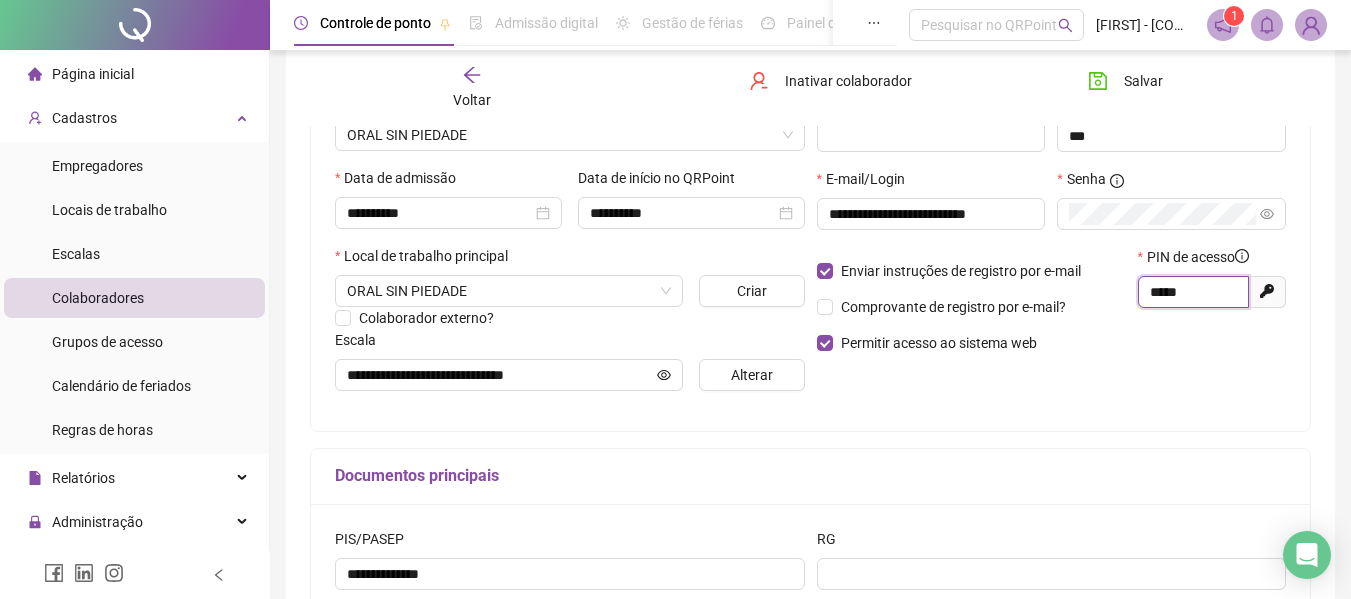 drag, startPoint x: 1209, startPoint y: 285, endPoint x: 1056, endPoint y: 284, distance: 153.00327 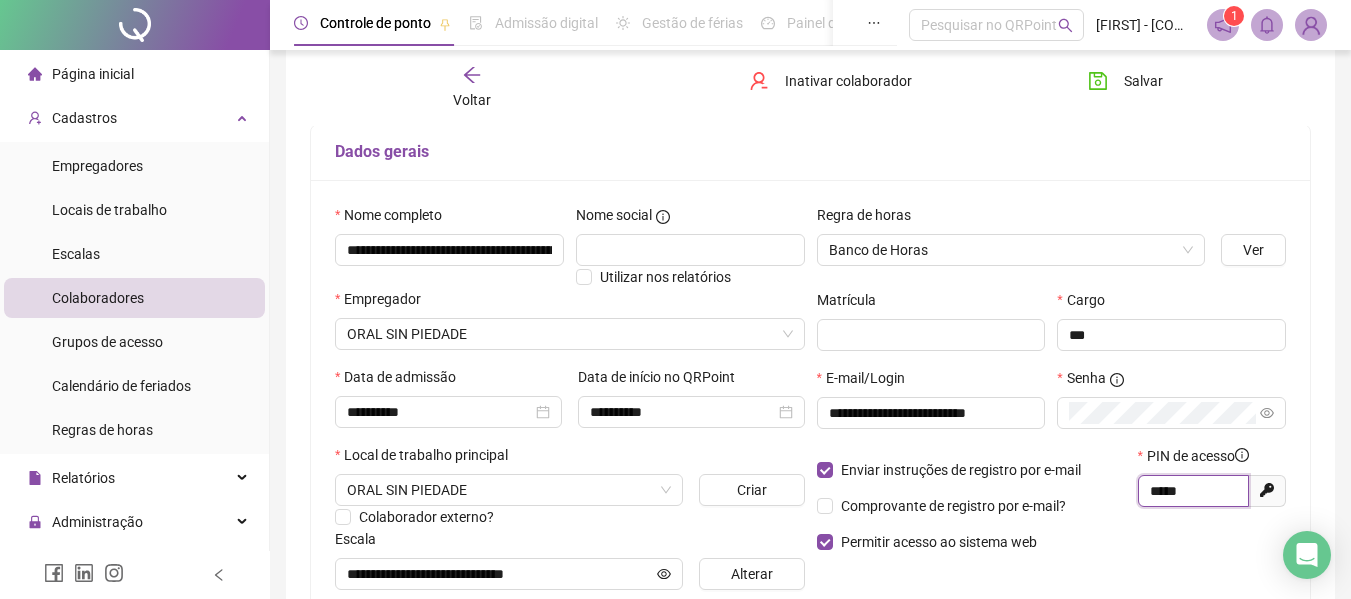 scroll, scrollTop: 0, scrollLeft: 0, axis: both 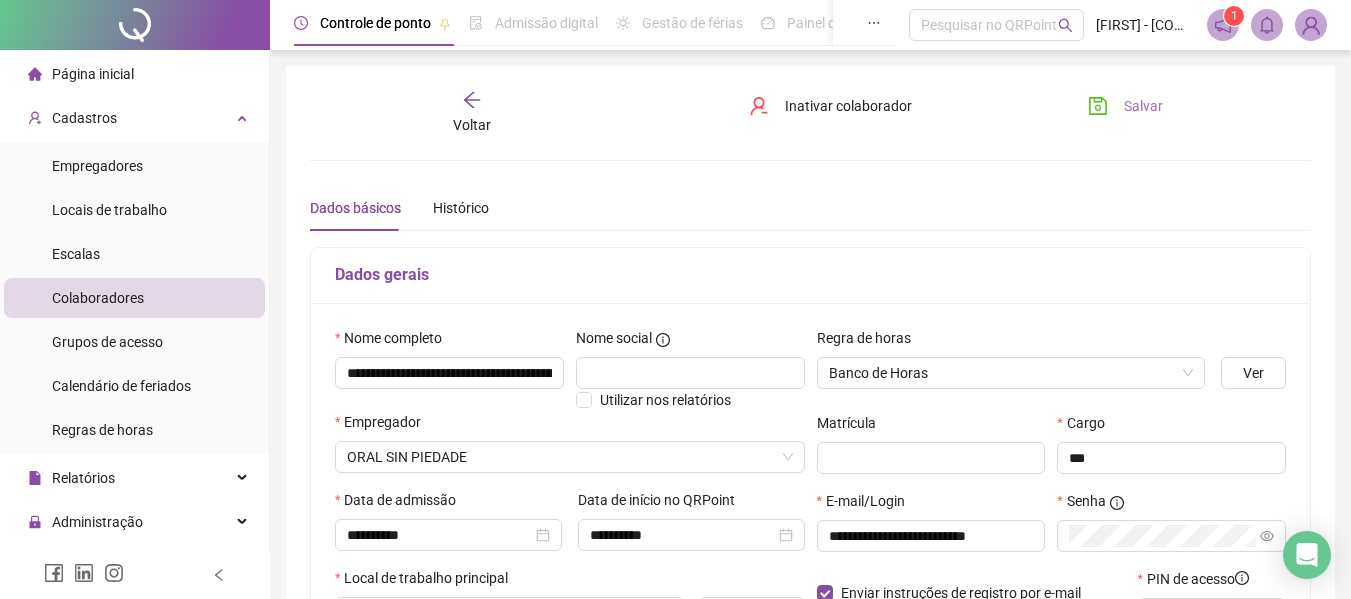 click on "Salvar" at bounding box center [1125, 106] 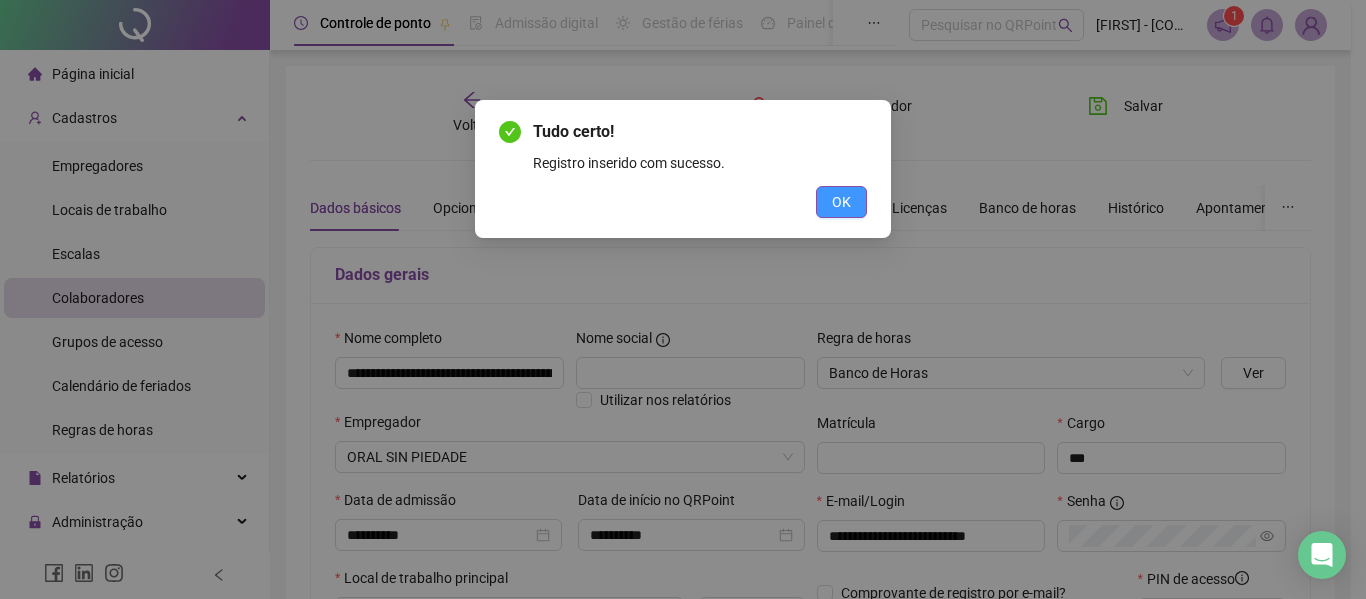 click on "OK" at bounding box center (841, 202) 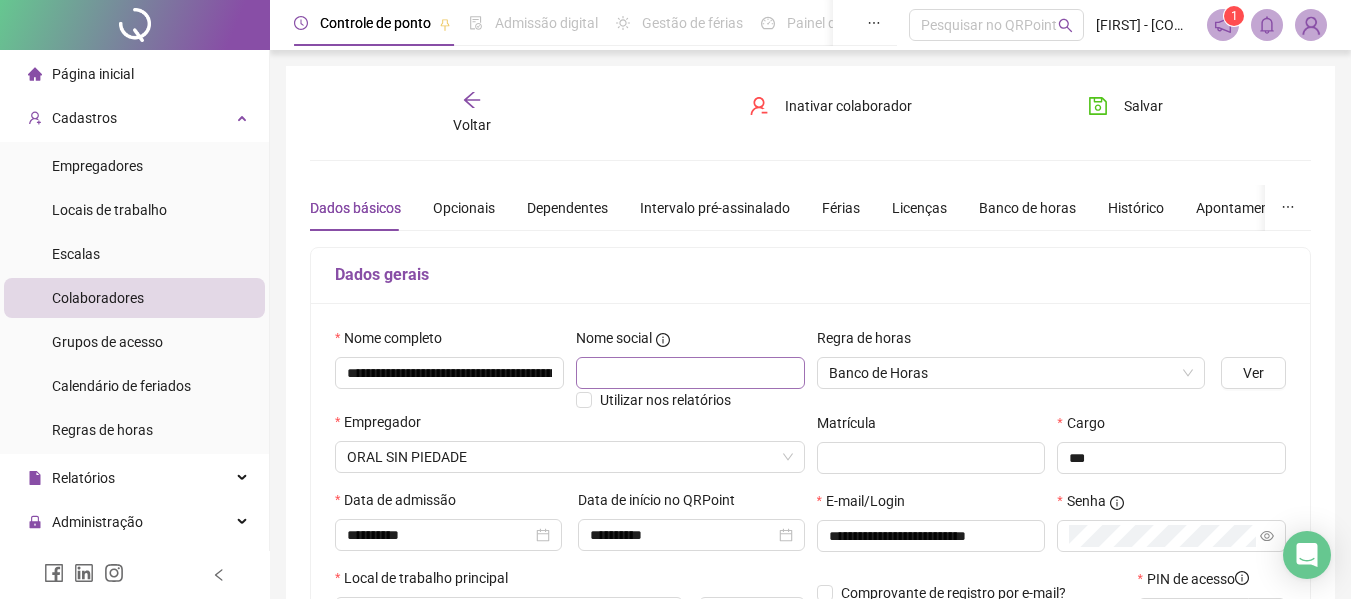 type 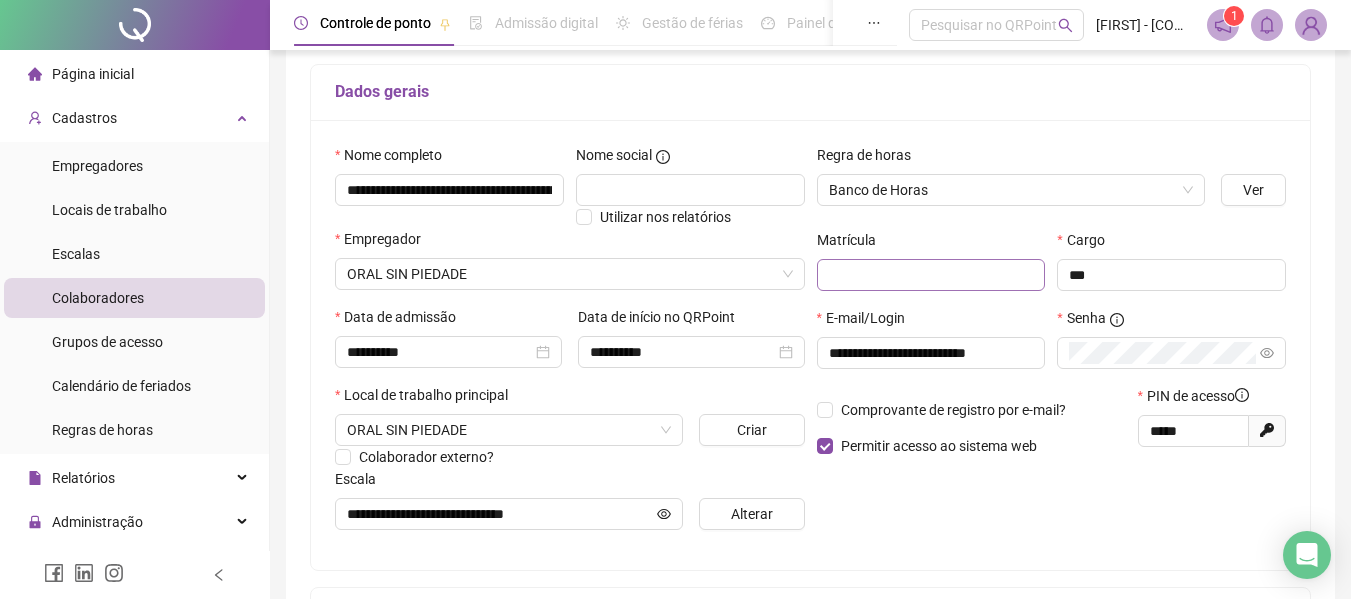 scroll, scrollTop: 0, scrollLeft: 0, axis: both 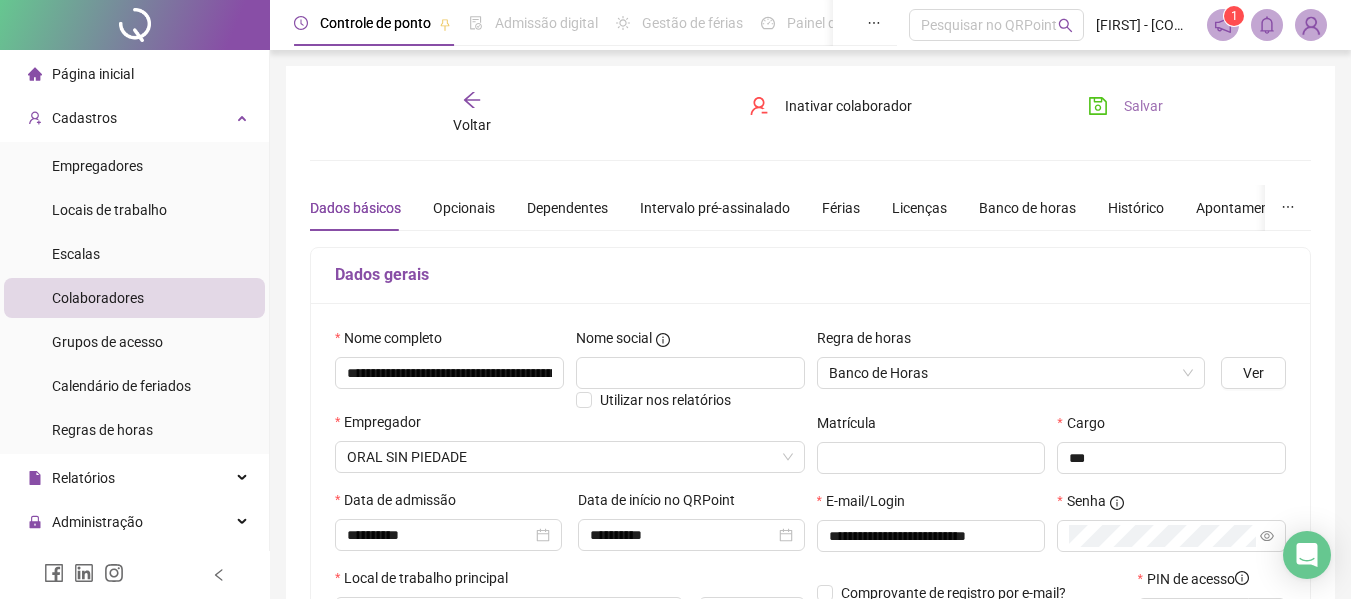 click 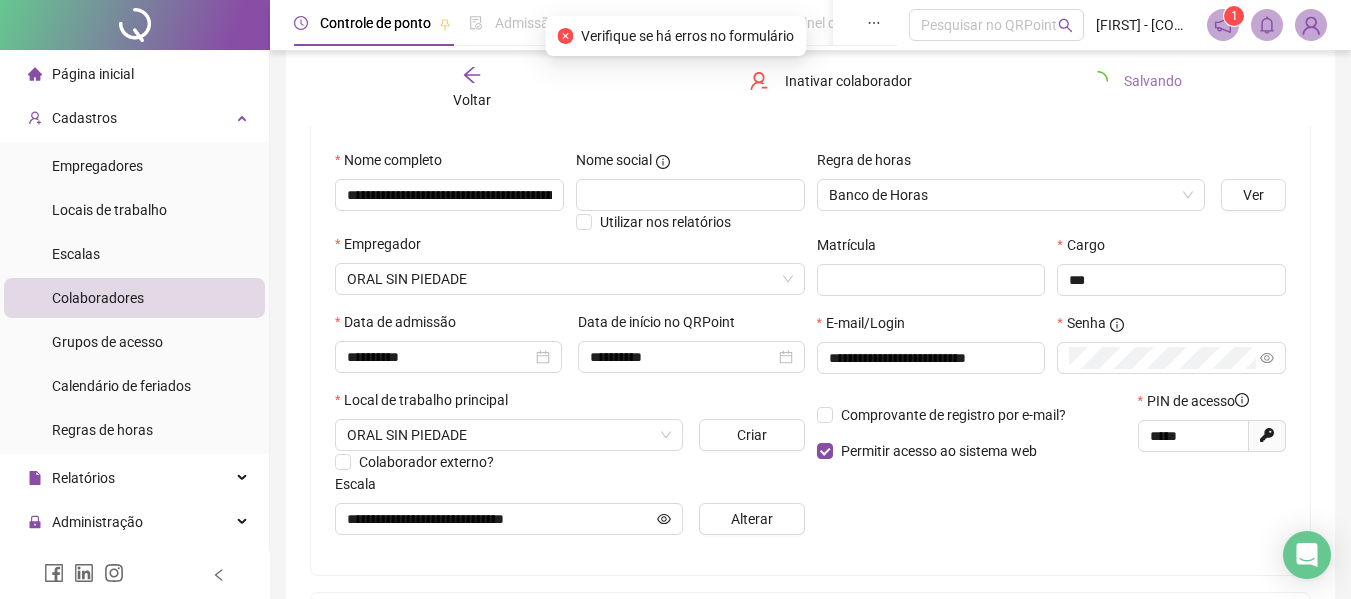 scroll, scrollTop: 176, scrollLeft: 0, axis: vertical 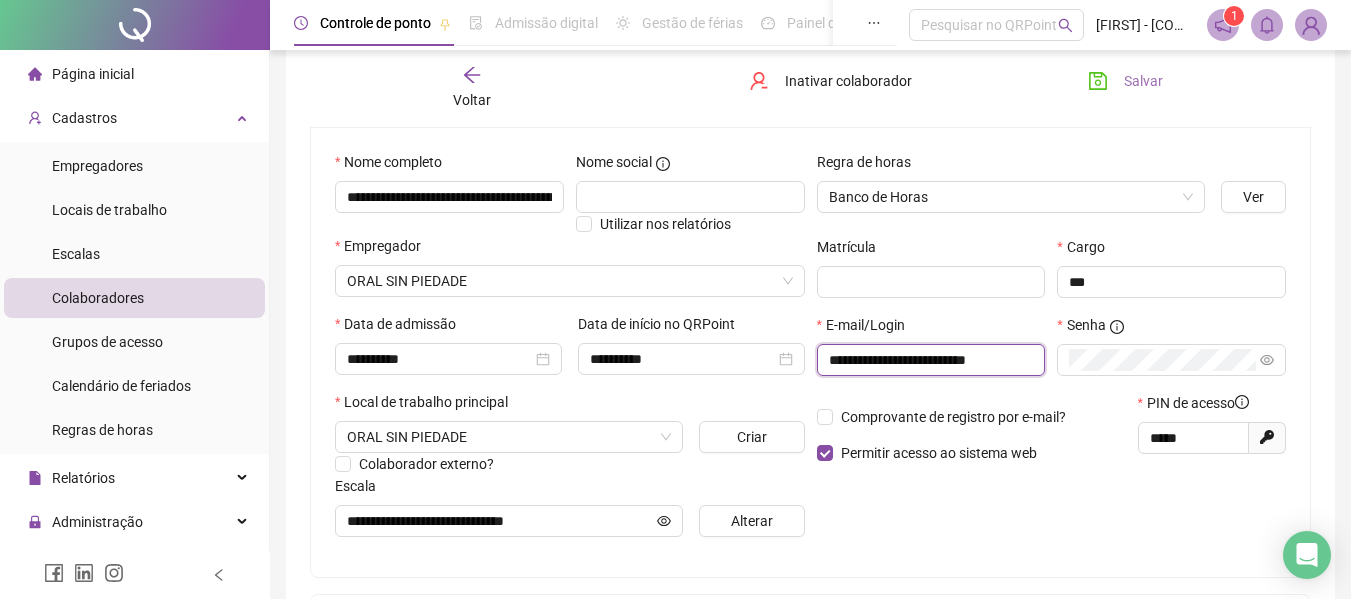 click on "**********" at bounding box center [929, 360] 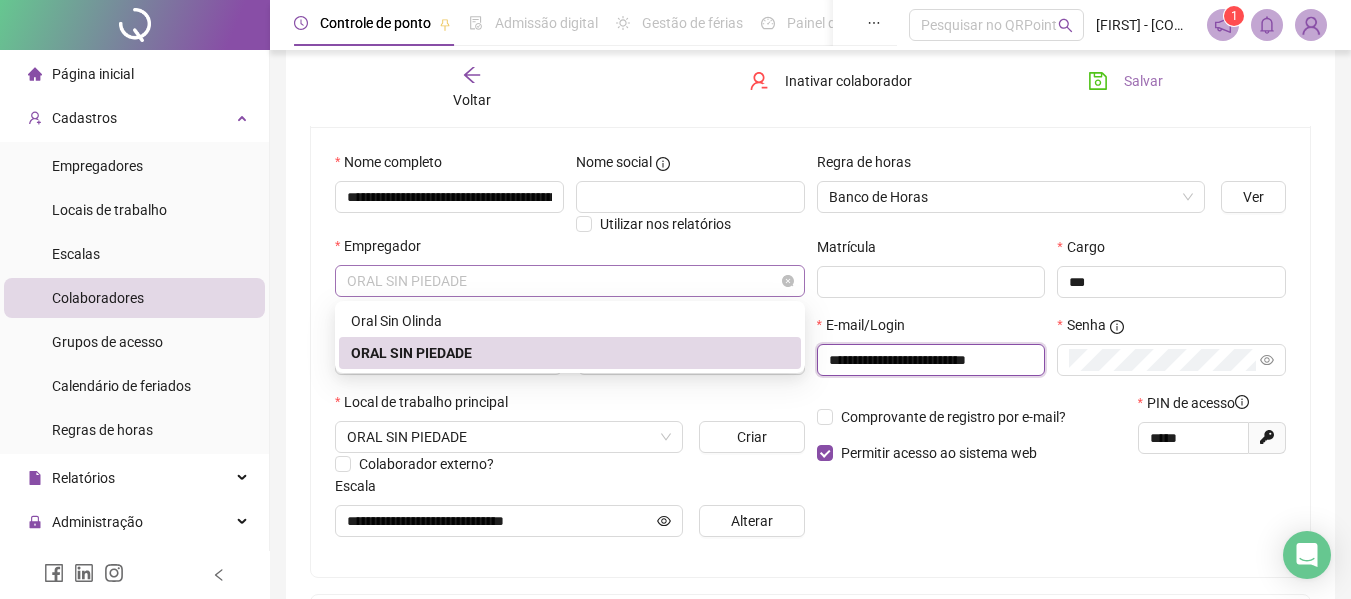 click on "ORAL SIN PIEDADE" at bounding box center [570, 281] 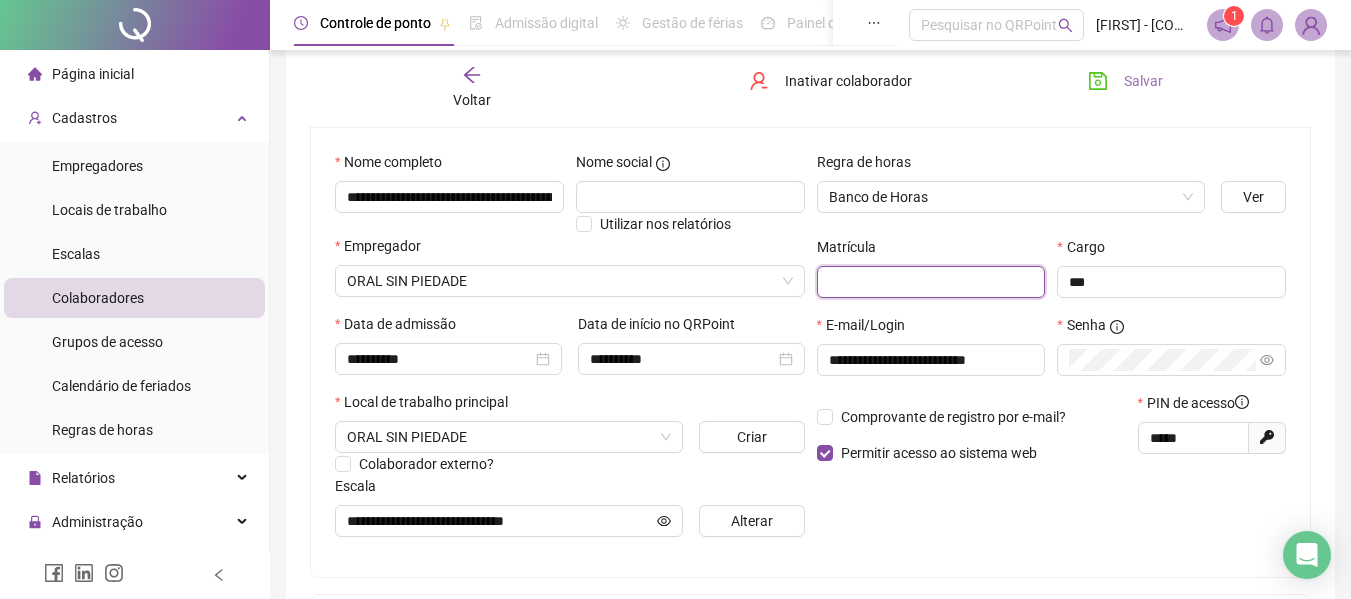 click at bounding box center [931, 282] 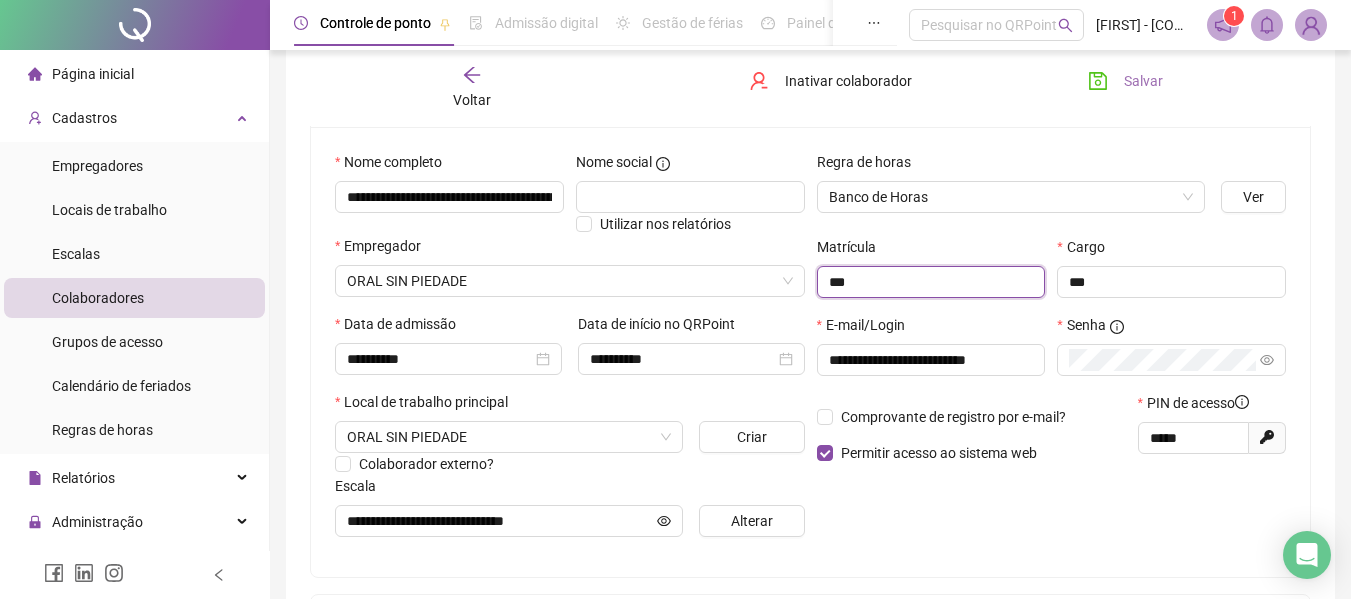 type on "***" 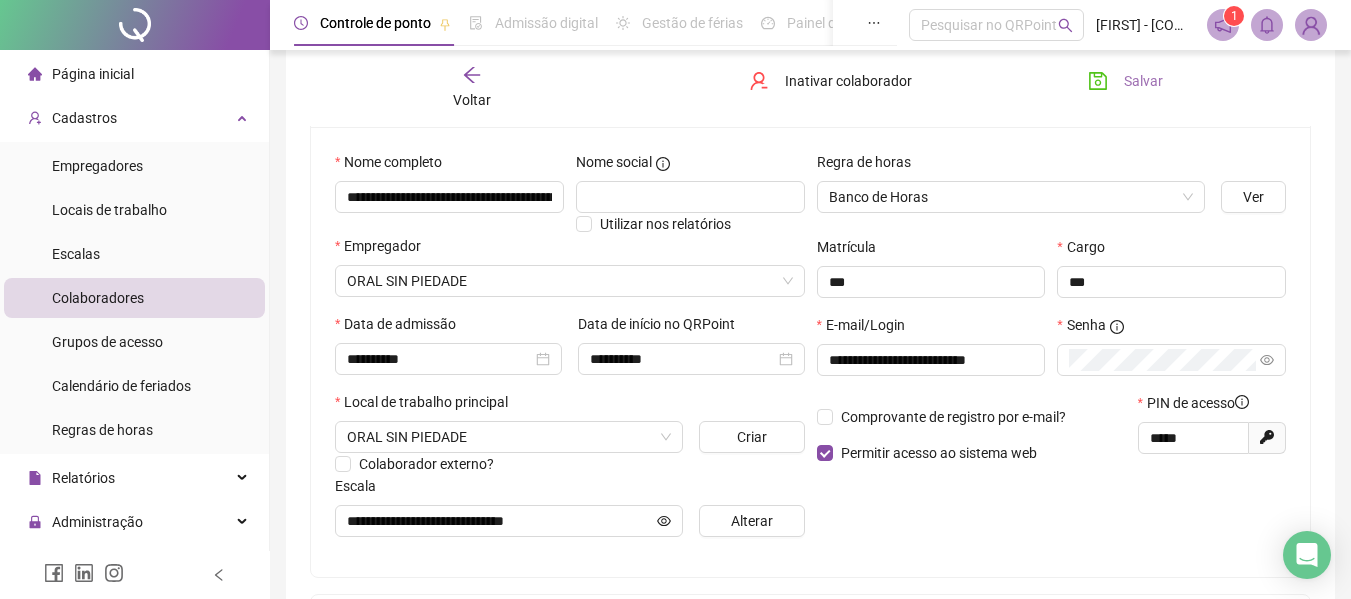 click on "Salvar" at bounding box center [1125, 81] 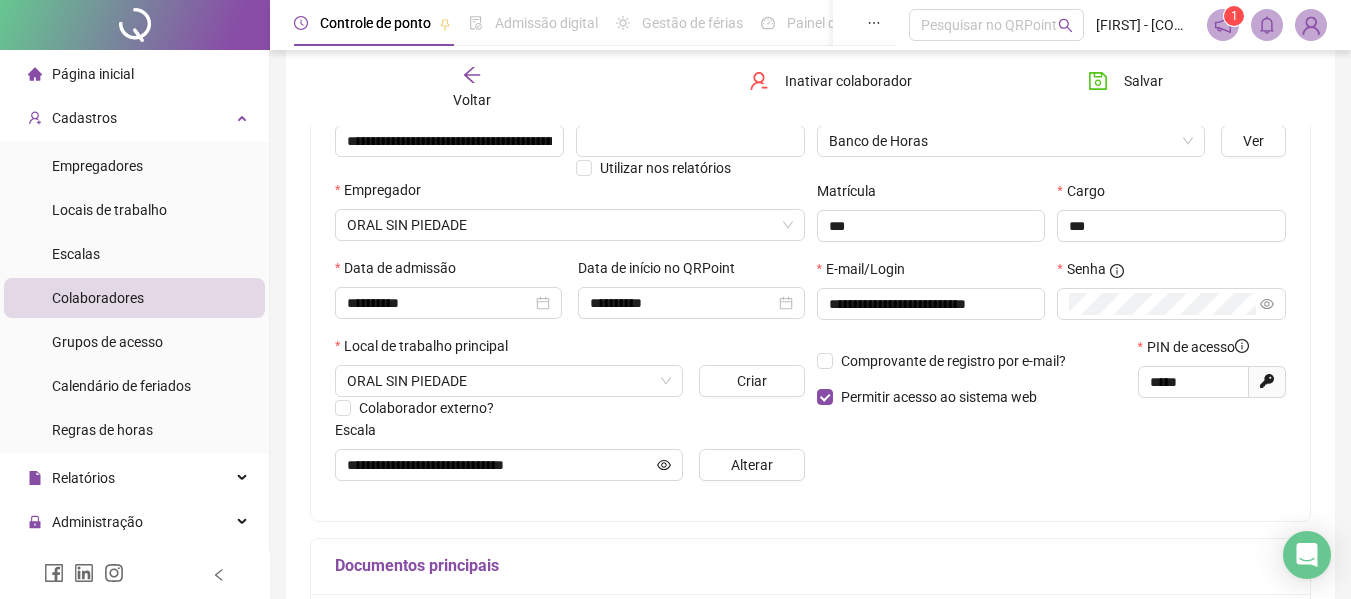 scroll, scrollTop: 281, scrollLeft: 0, axis: vertical 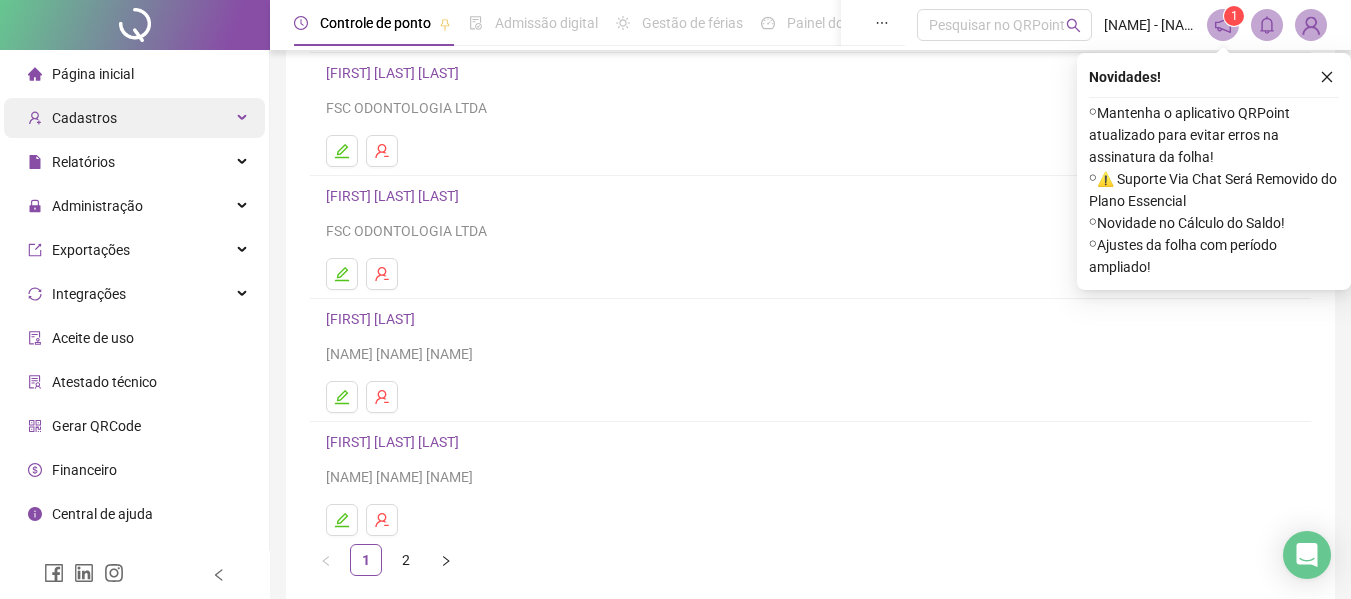 click on "Cadastros" at bounding box center [134, 118] 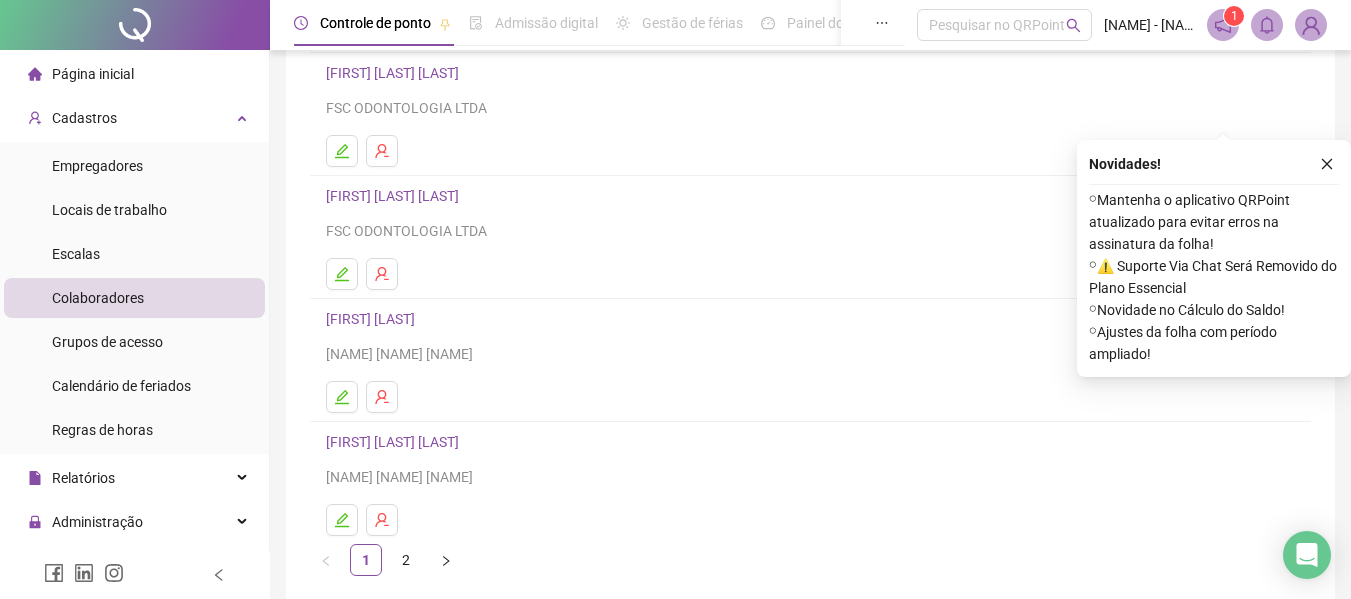 scroll, scrollTop: 368, scrollLeft: 0, axis: vertical 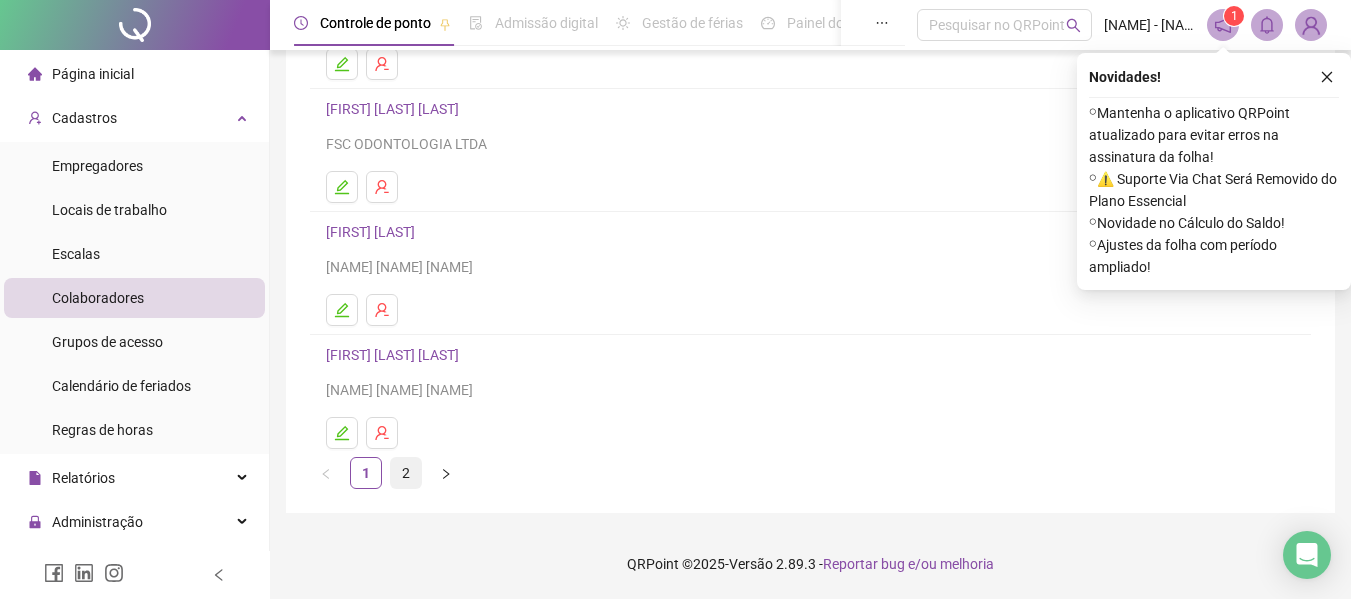click on "2" at bounding box center [406, 473] 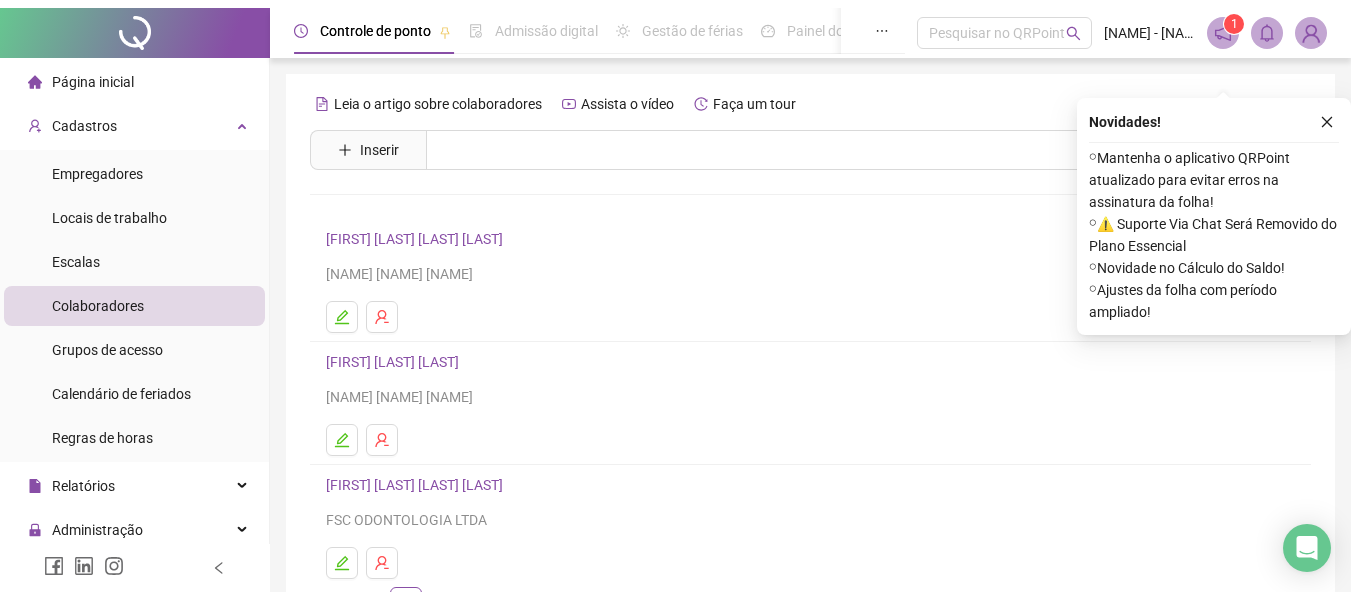 scroll, scrollTop: 48, scrollLeft: 0, axis: vertical 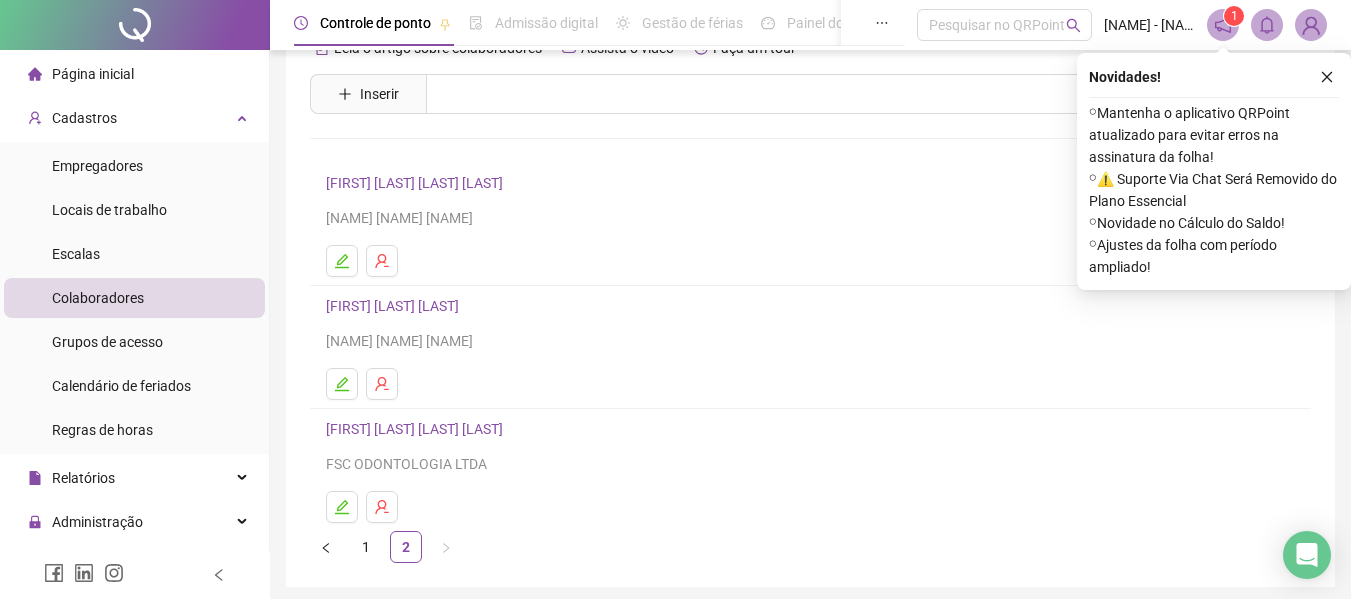click on "PRISCILA CONCEIÇÃO SANTOS DE SOUZA ALBUQUERQUE" at bounding box center [810, 429] 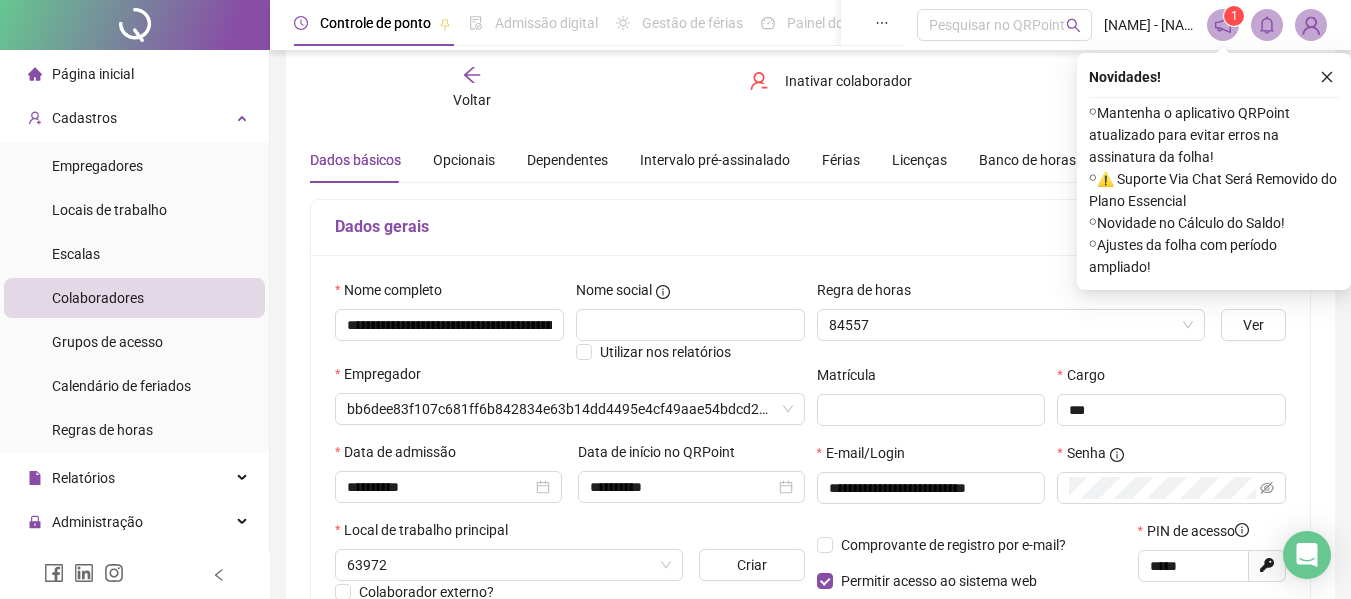 type on "**********" 